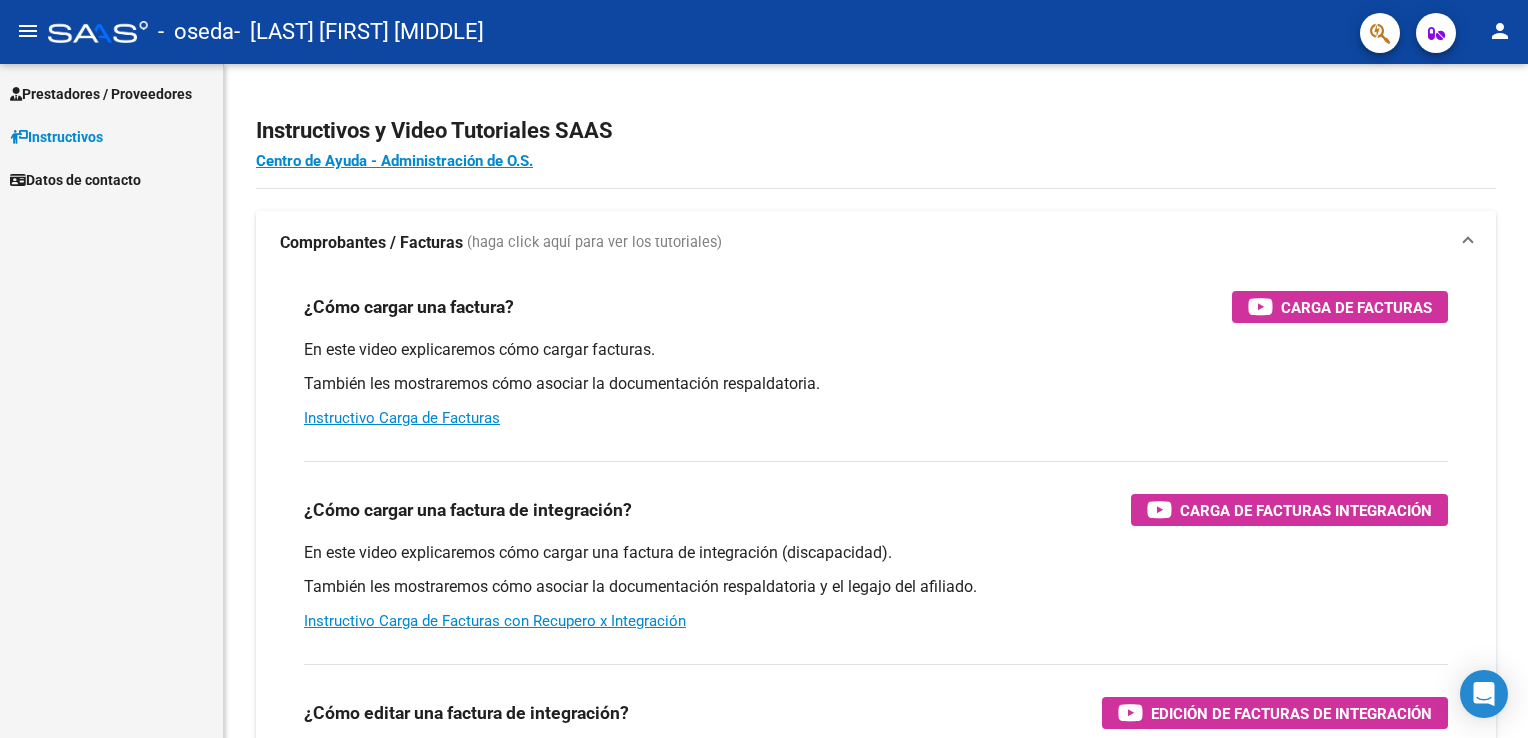 scroll, scrollTop: 0, scrollLeft: 0, axis: both 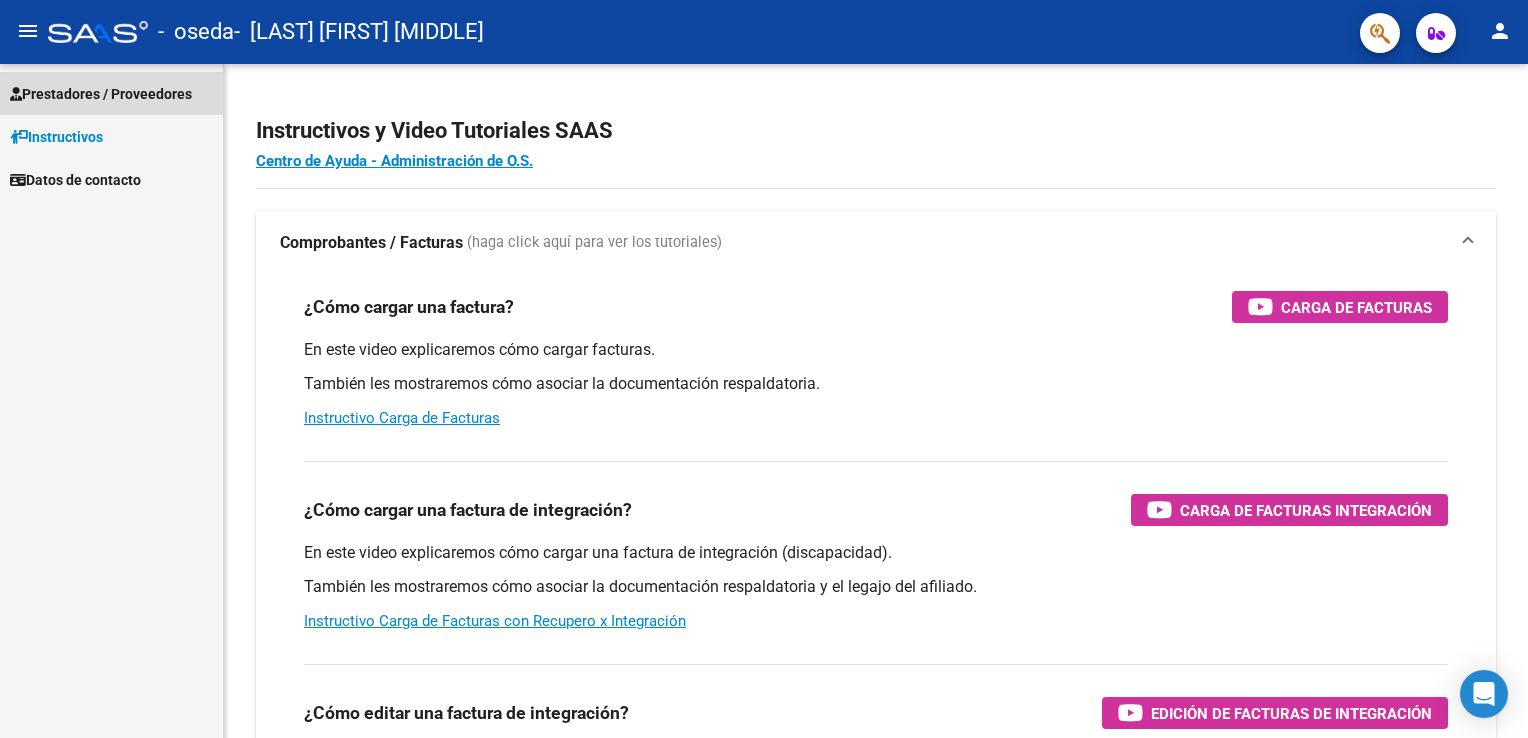 click on "Prestadores / Proveedores" at bounding box center (101, 94) 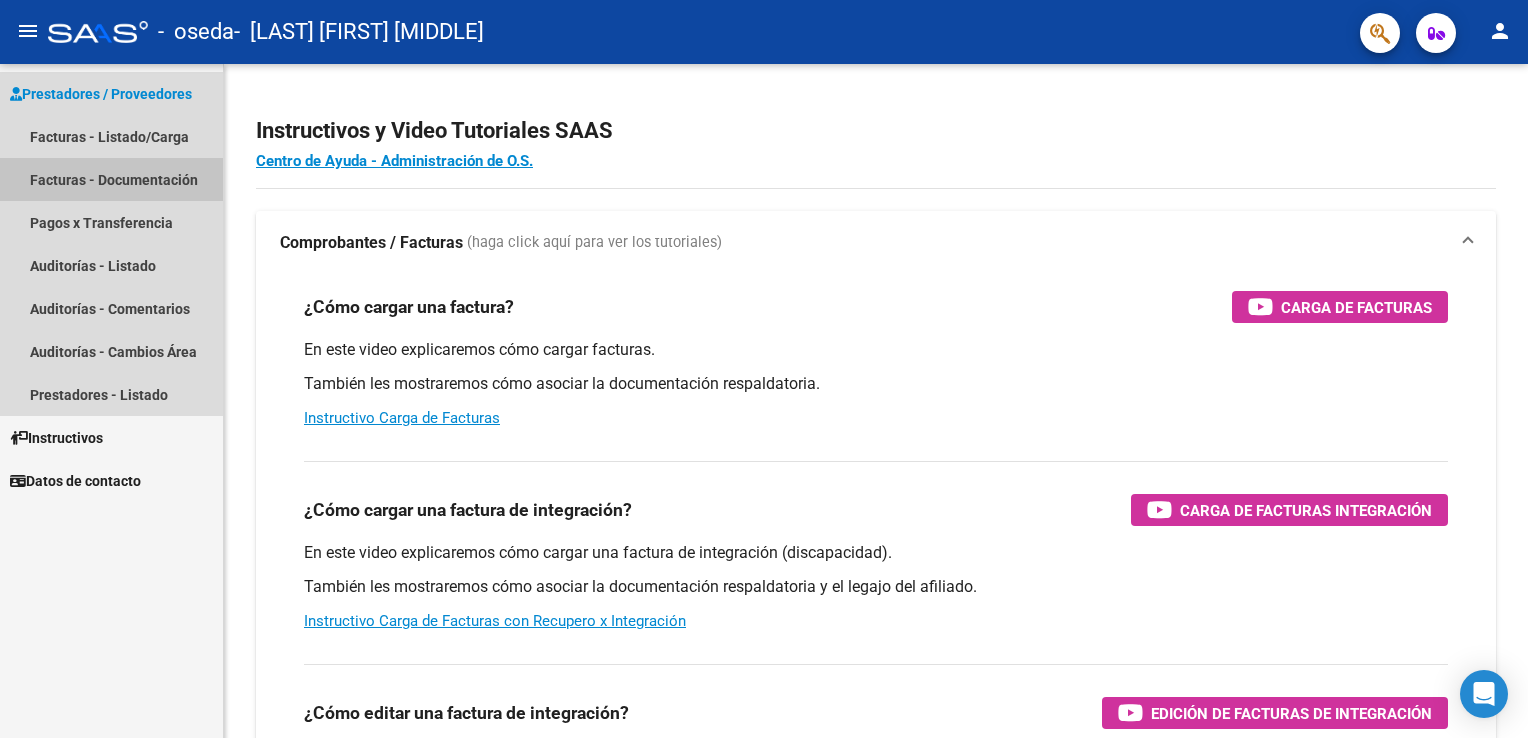 click on "Facturas - Documentación" at bounding box center [111, 179] 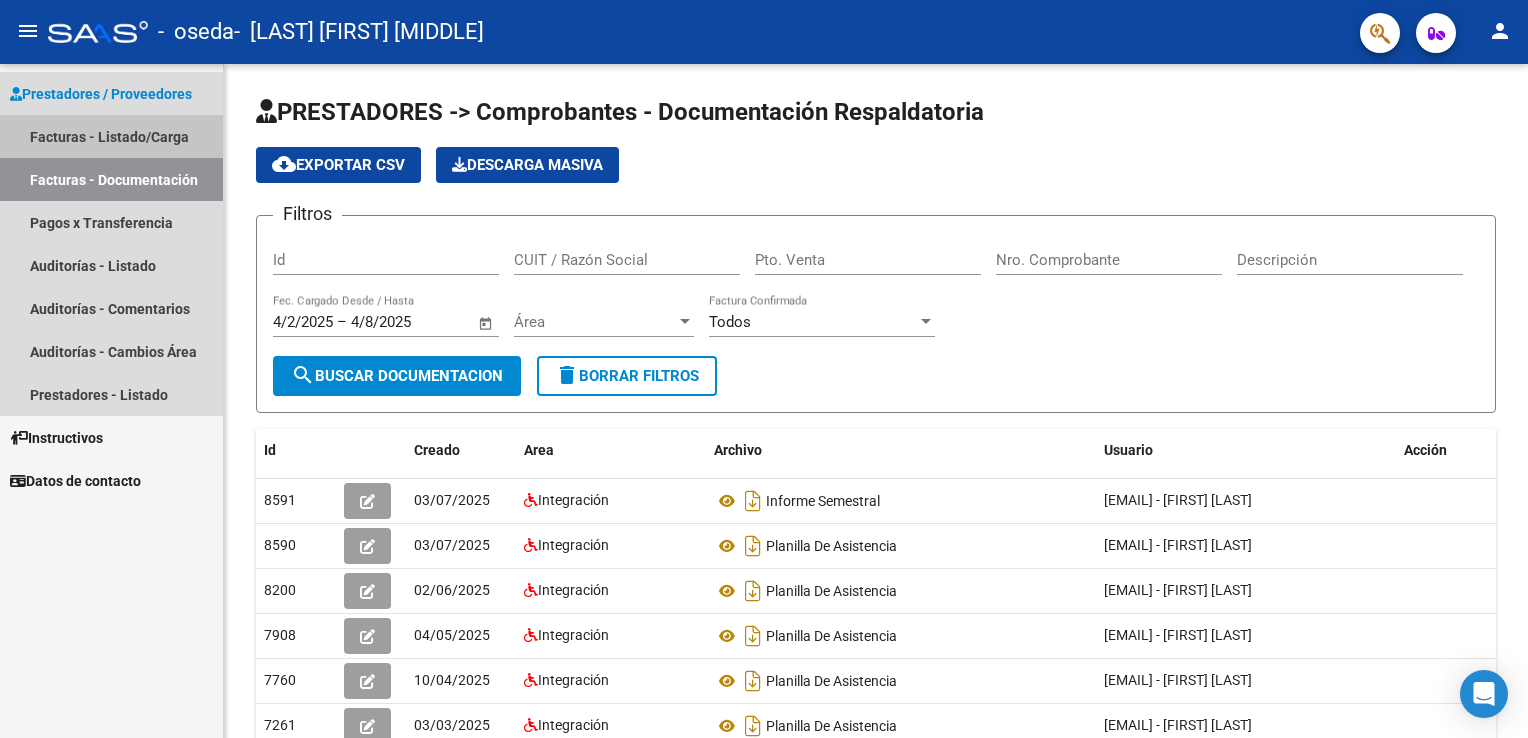 click on "Facturas - Listado/Carga" at bounding box center [111, 136] 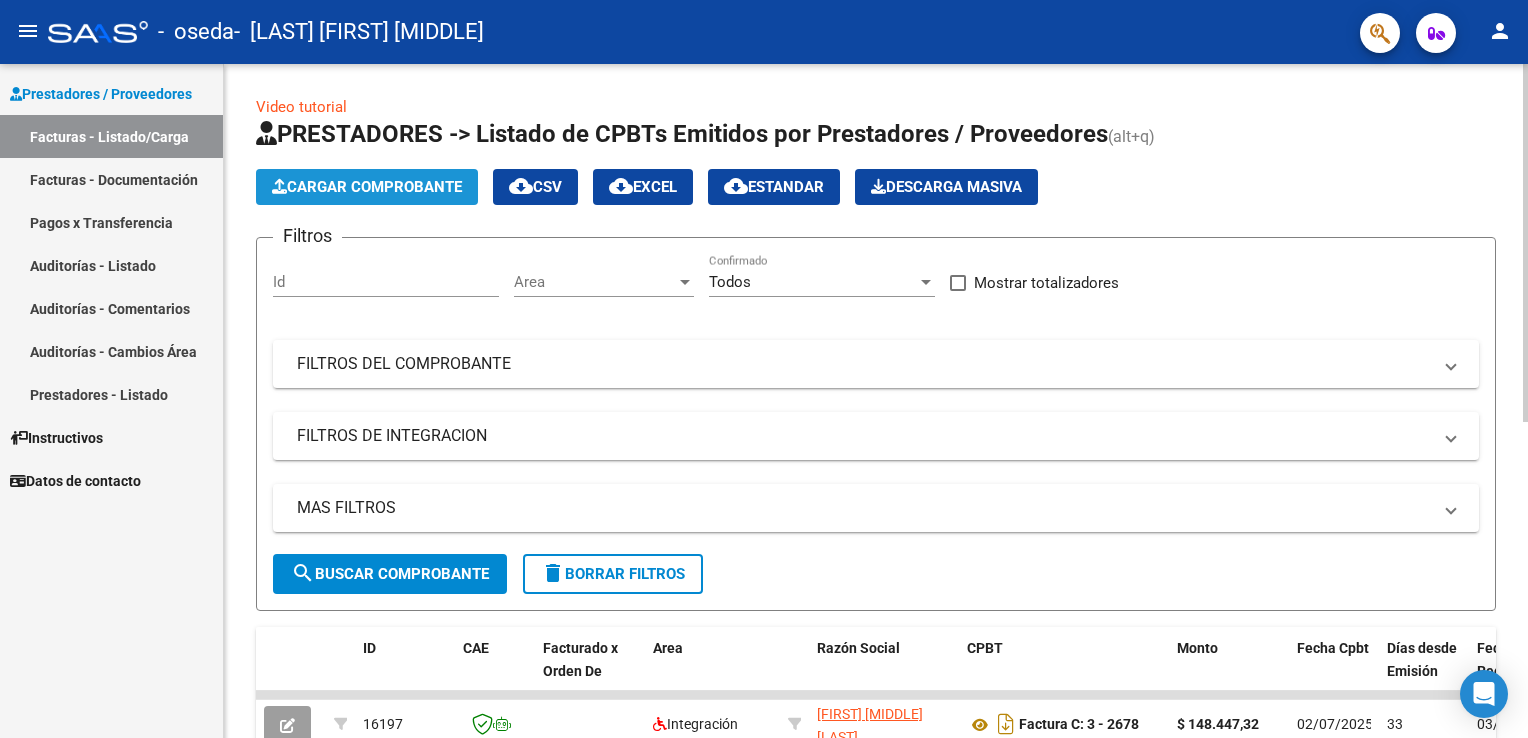 click on "Cargar Comprobante" 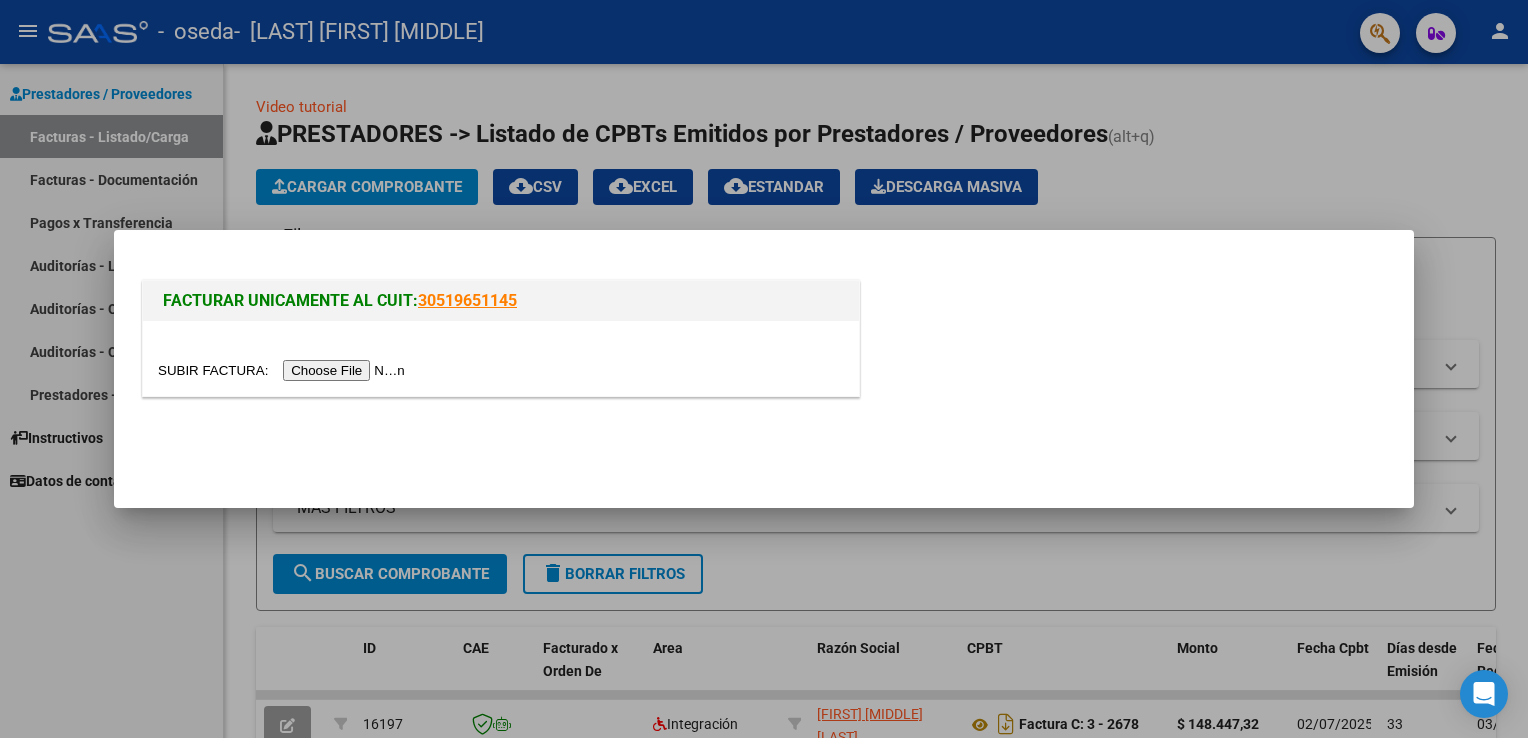 click at bounding box center [284, 370] 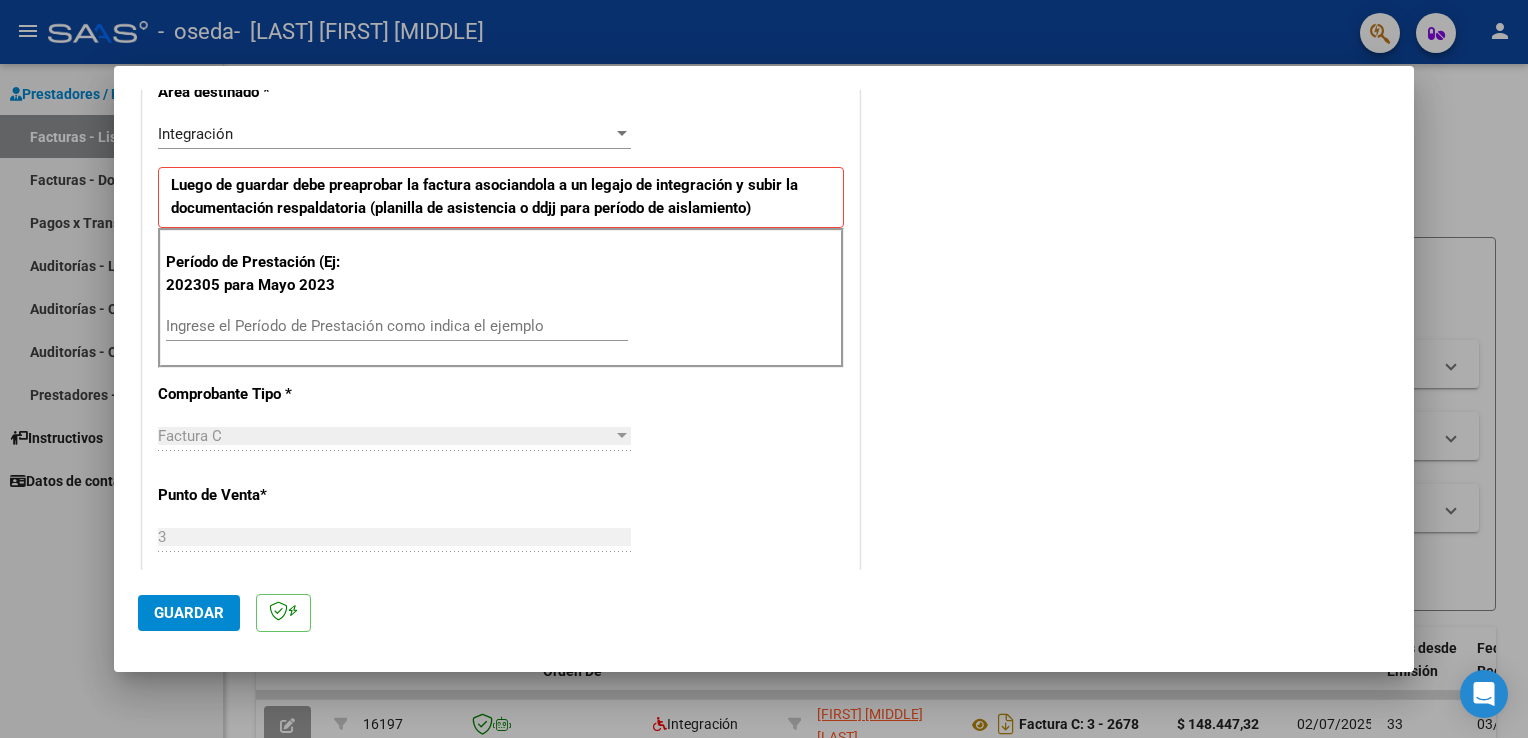 scroll, scrollTop: 480, scrollLeft: 0, axis: vertical 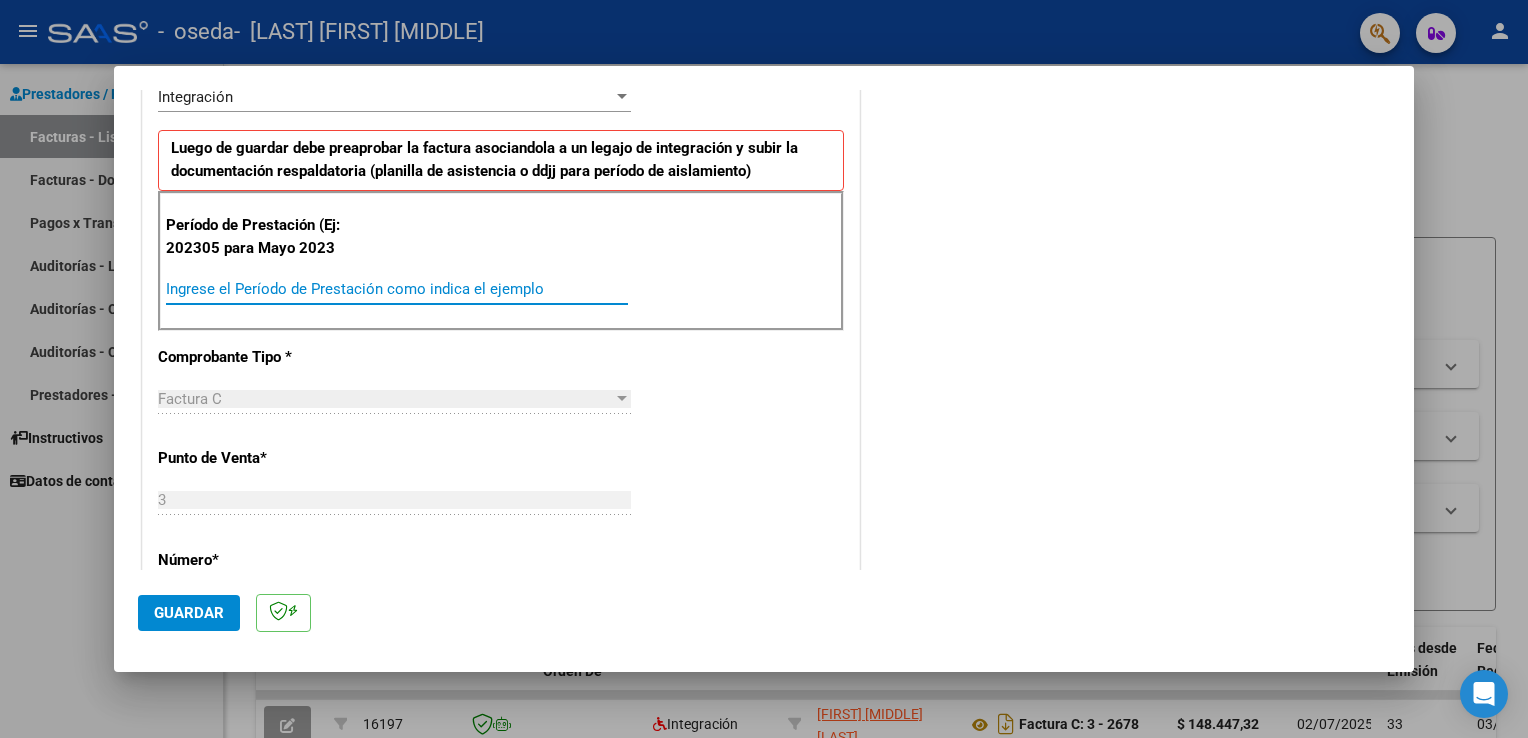 click on "Ingrese el Período de Prestación como indica el ejemplo" at bounding box center [397, 289] 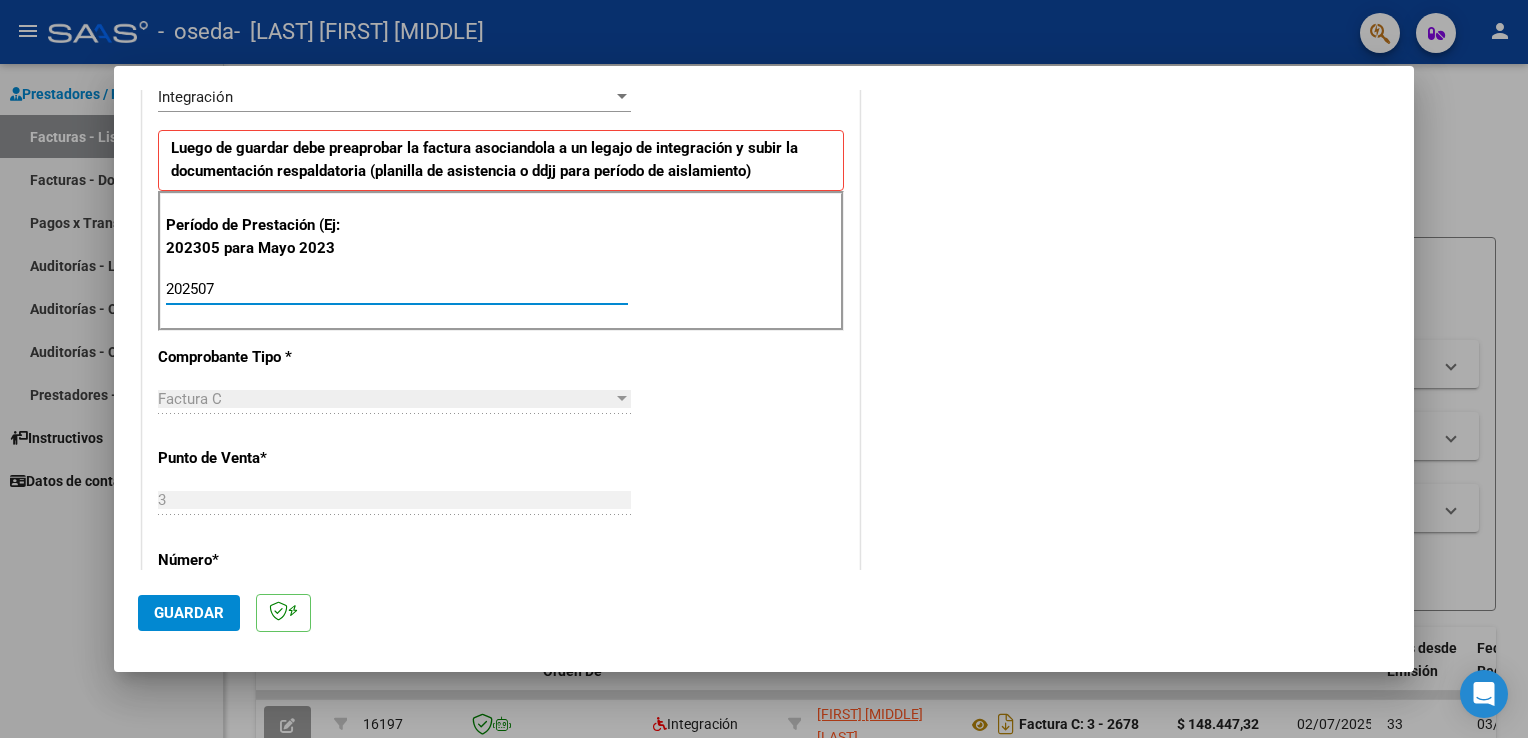 type on "202507" 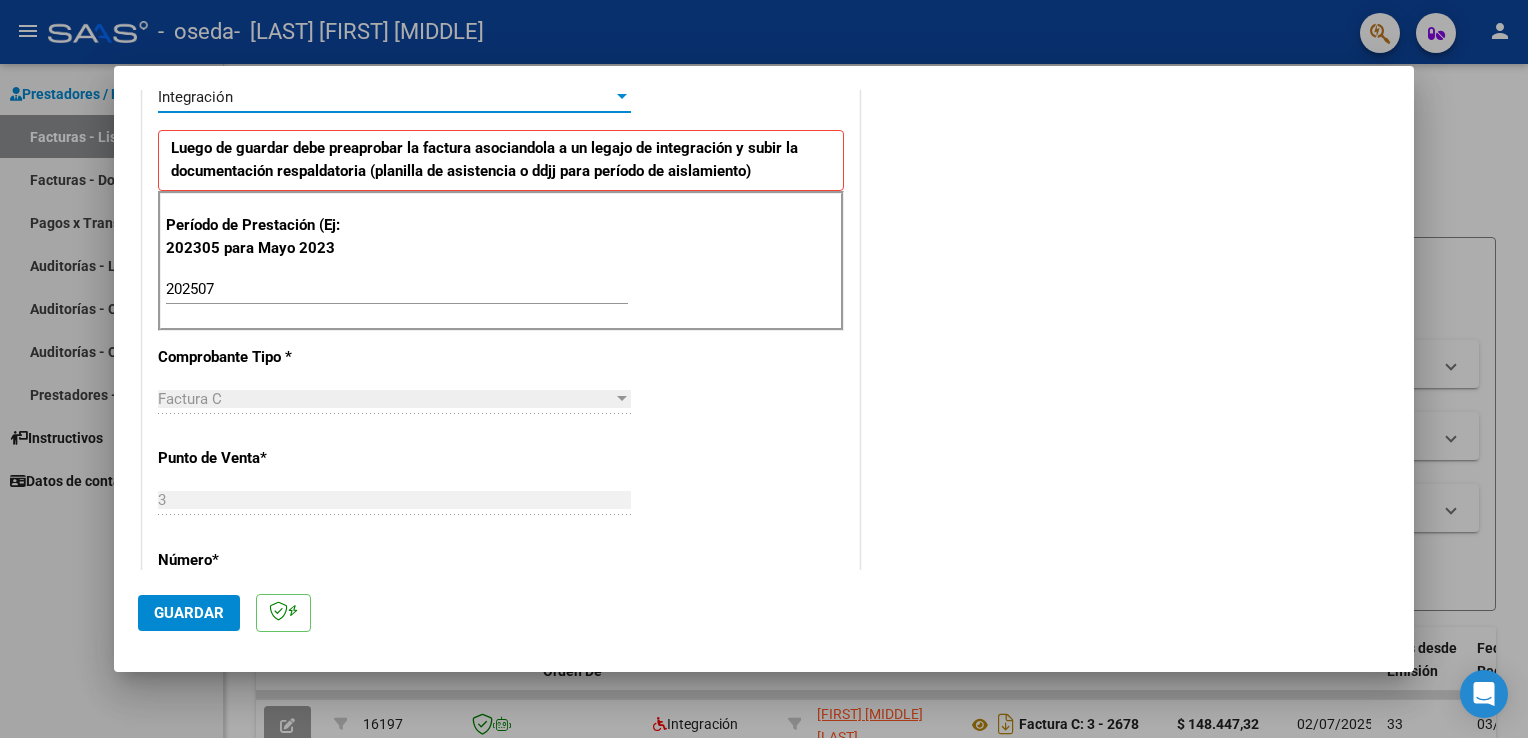 click at bounding box center (622, 97) 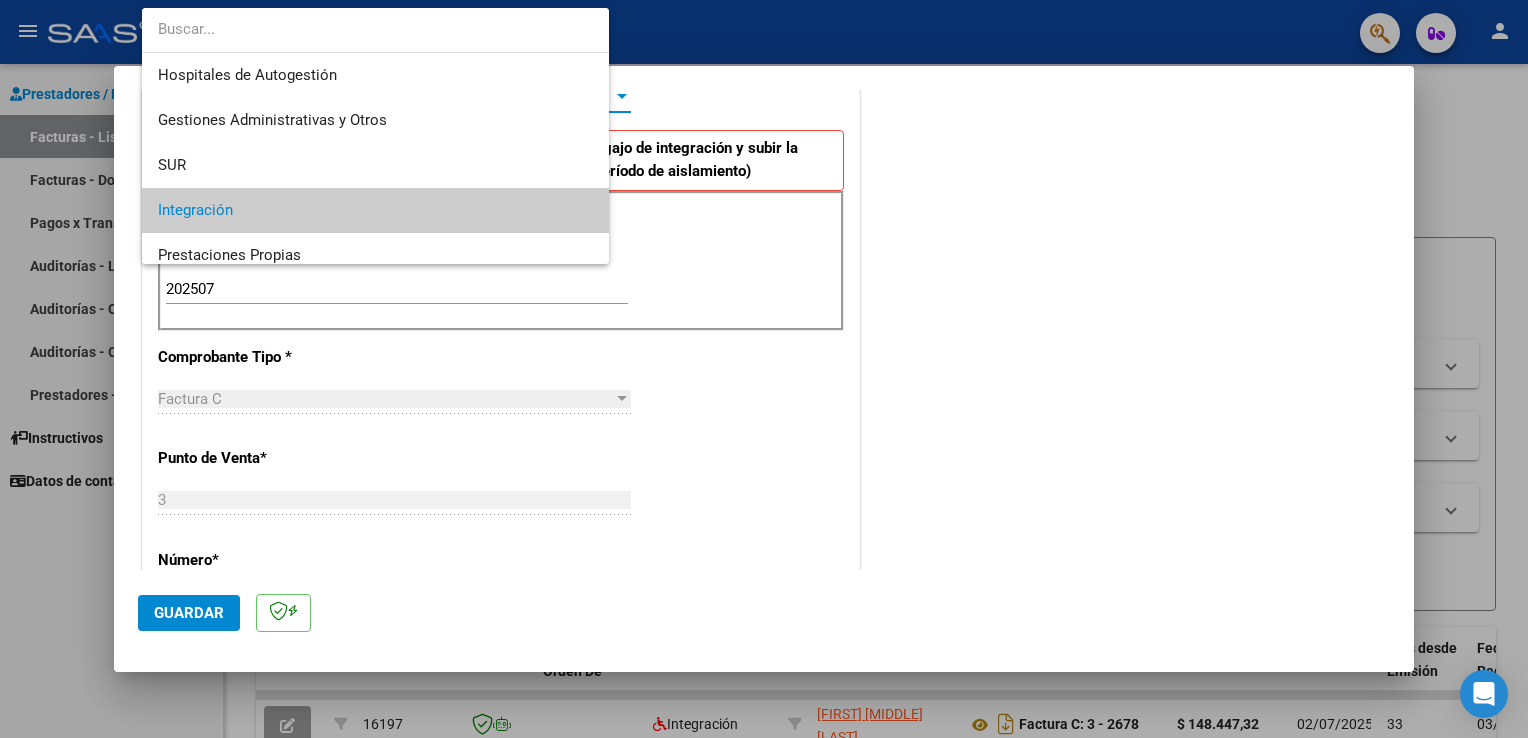 scroll, scrollTop: 114, scrollLeft: 0, axis: vertical 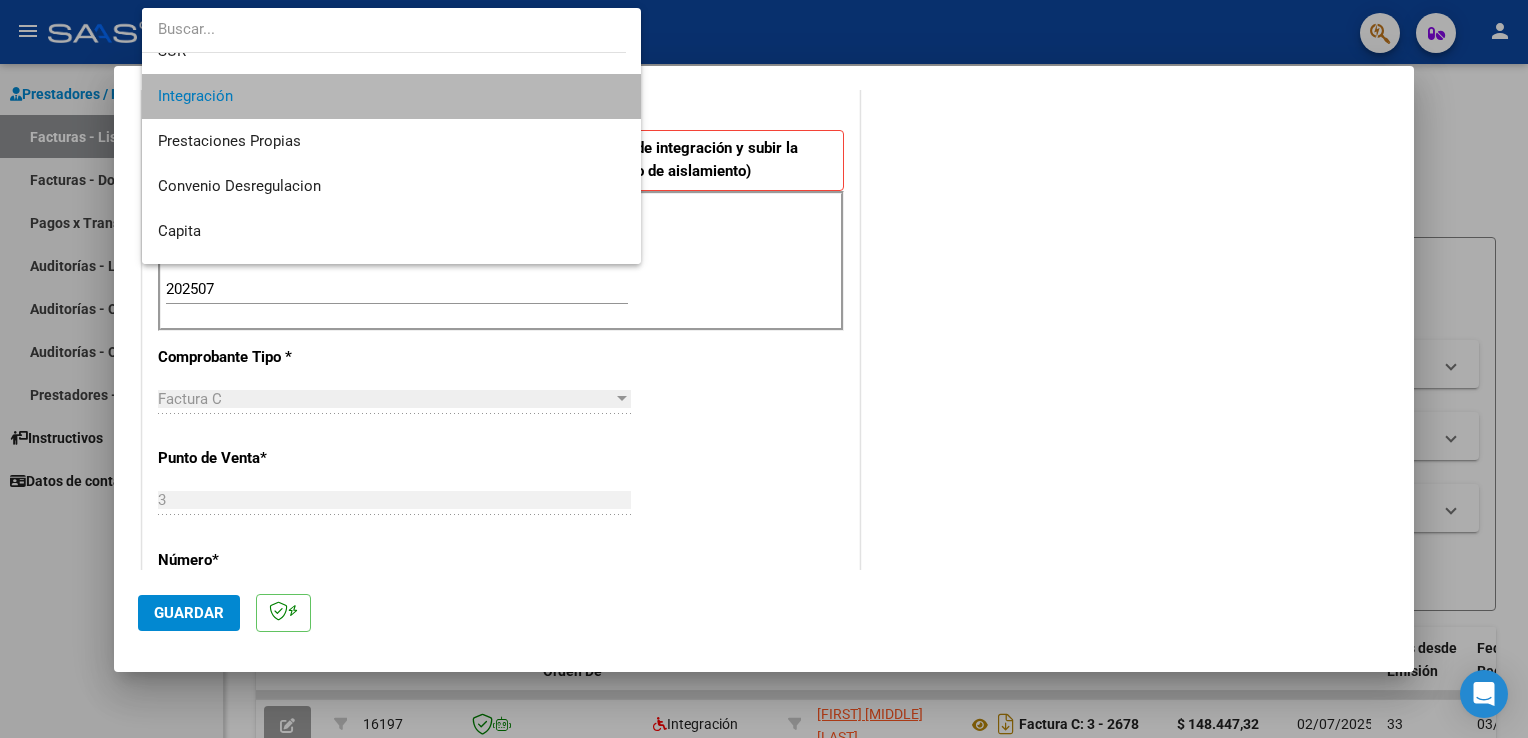 click on "Integración" at bounding box center (392, 96) 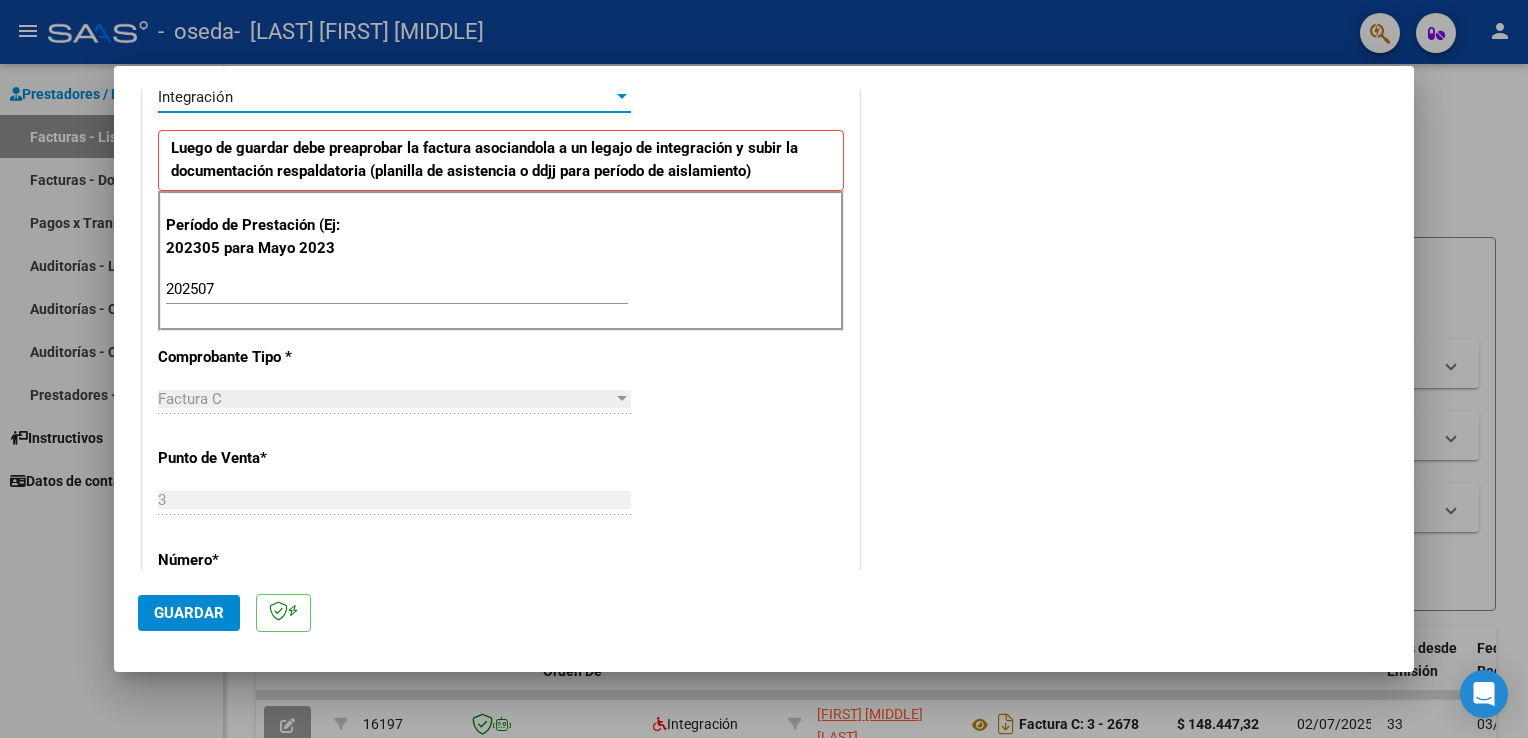 scroll, scrollTop: 476, scrollLeft: 0, axis: vertical 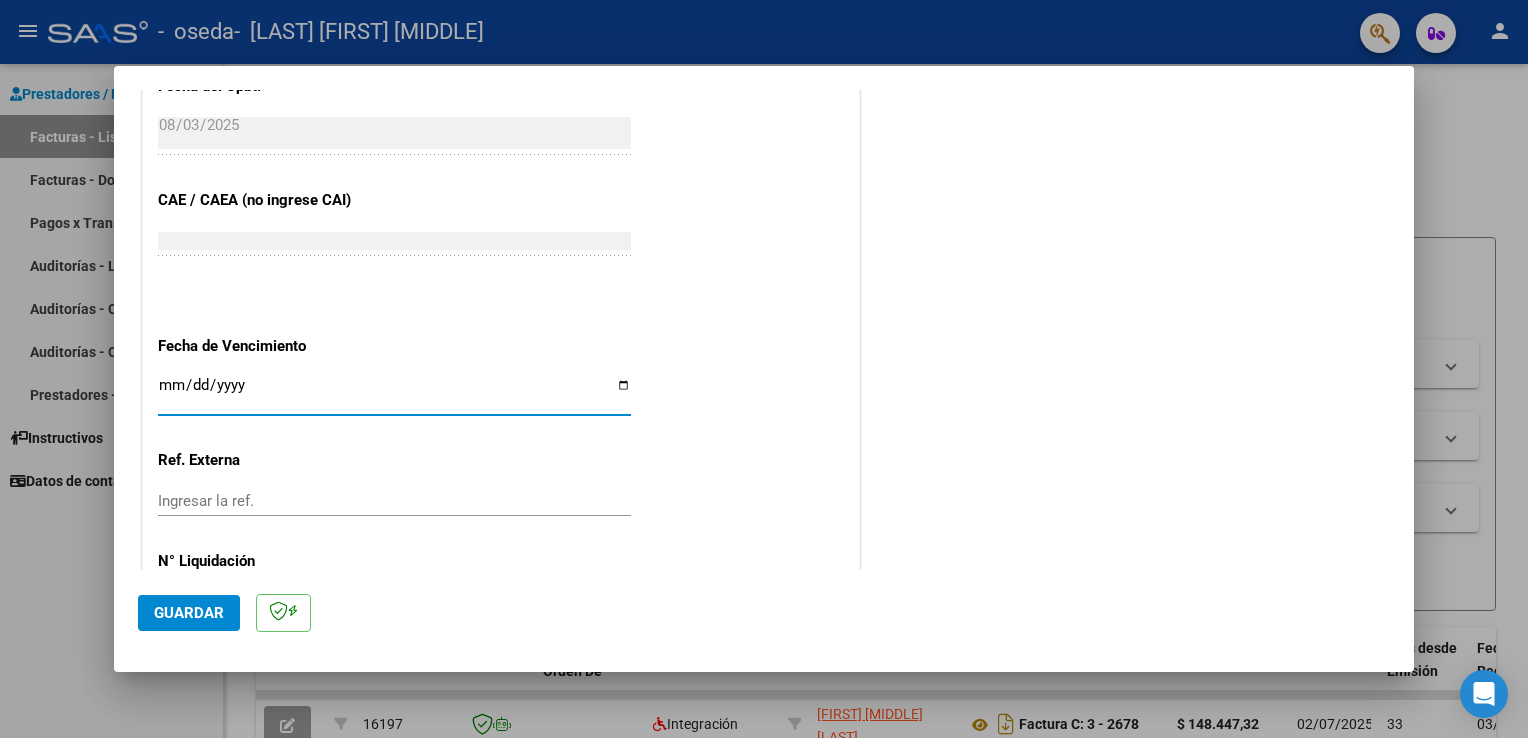 click on "Ingresar la fecha" at bounding box center (394, 393) 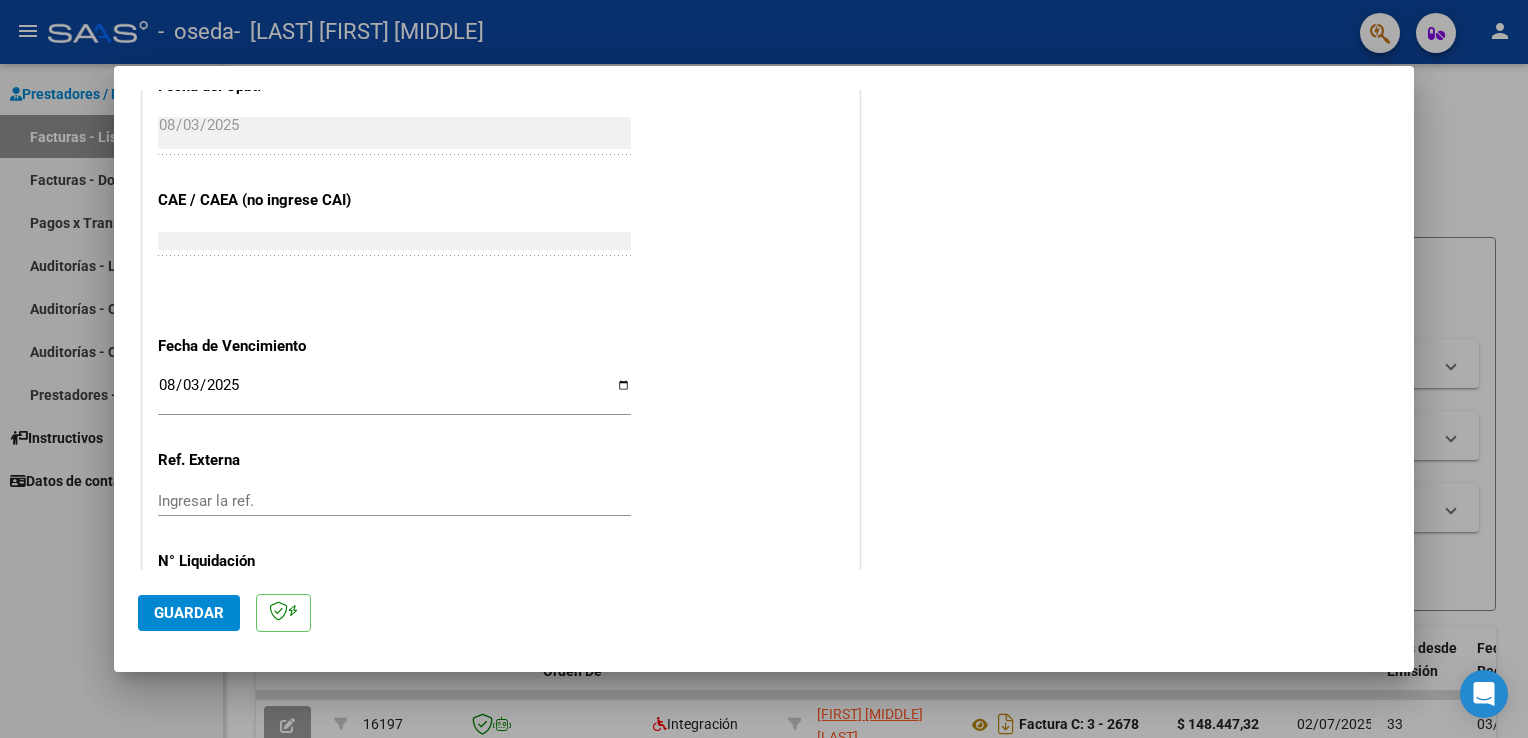 drag, startPoint x: 355, startPoint y: 497, endPoint x: 1230, endPoint y: 475, distance: 875.27655 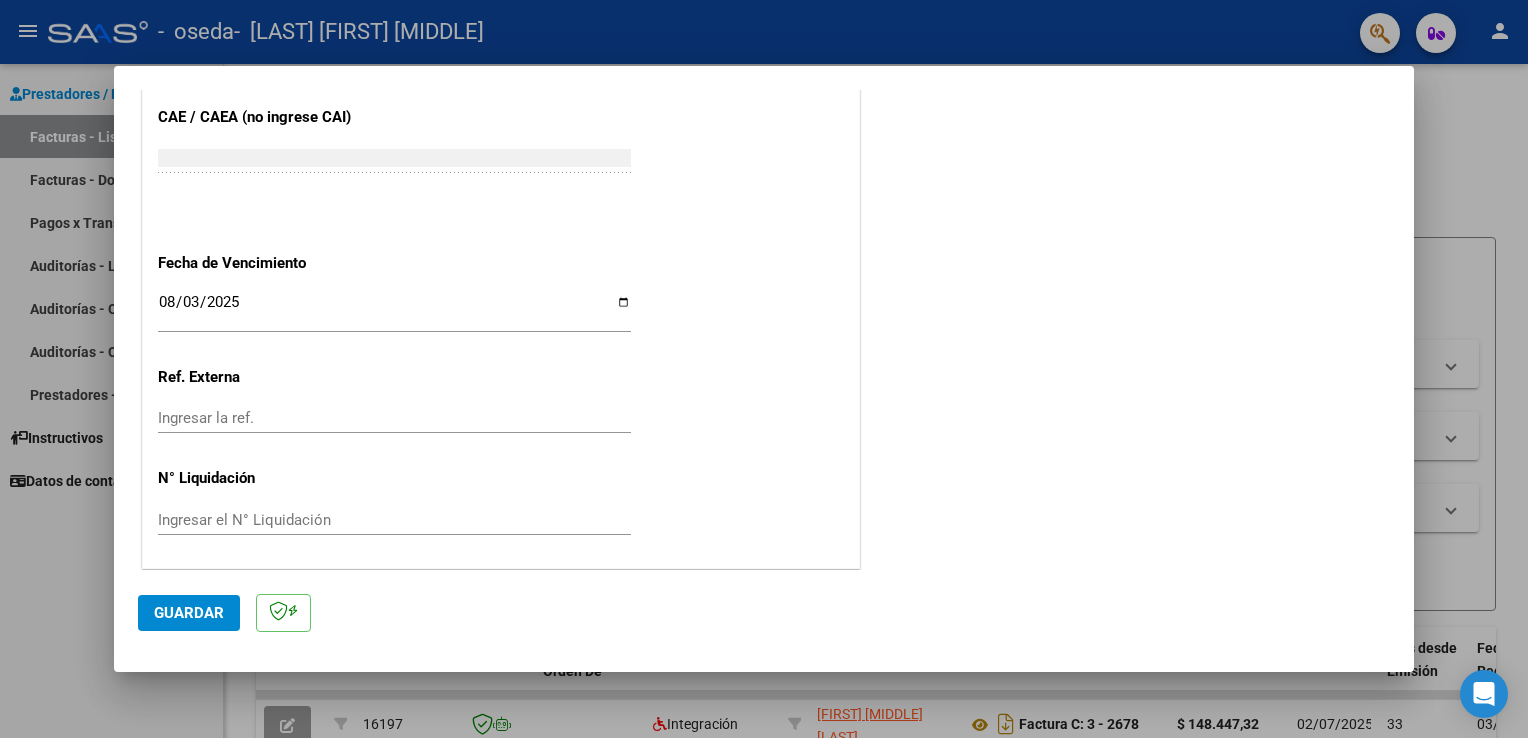scroll, scrollTop: 1240, scrollLeft: 0, axis: vertical 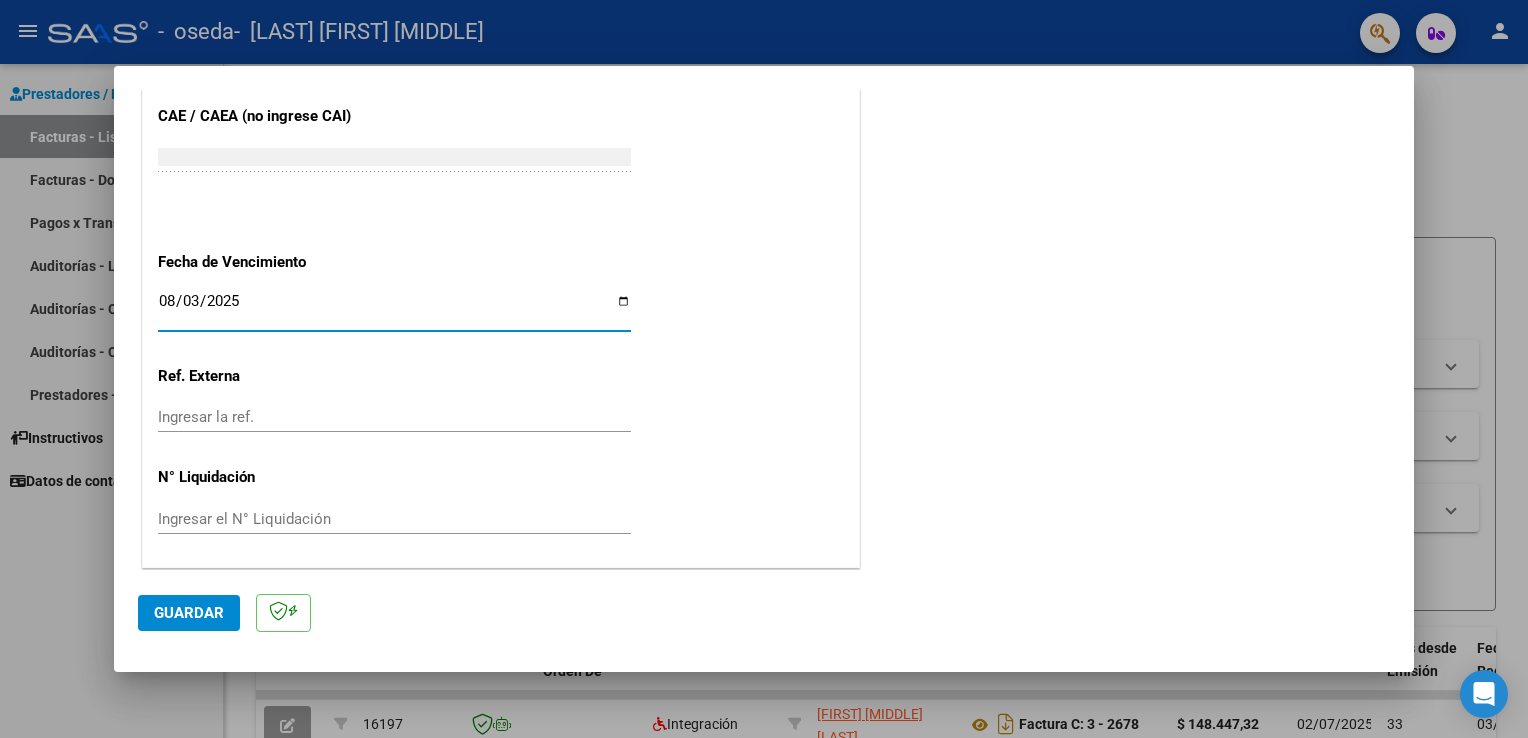 click on "2025-08-03" at bounding box center (394, 309) 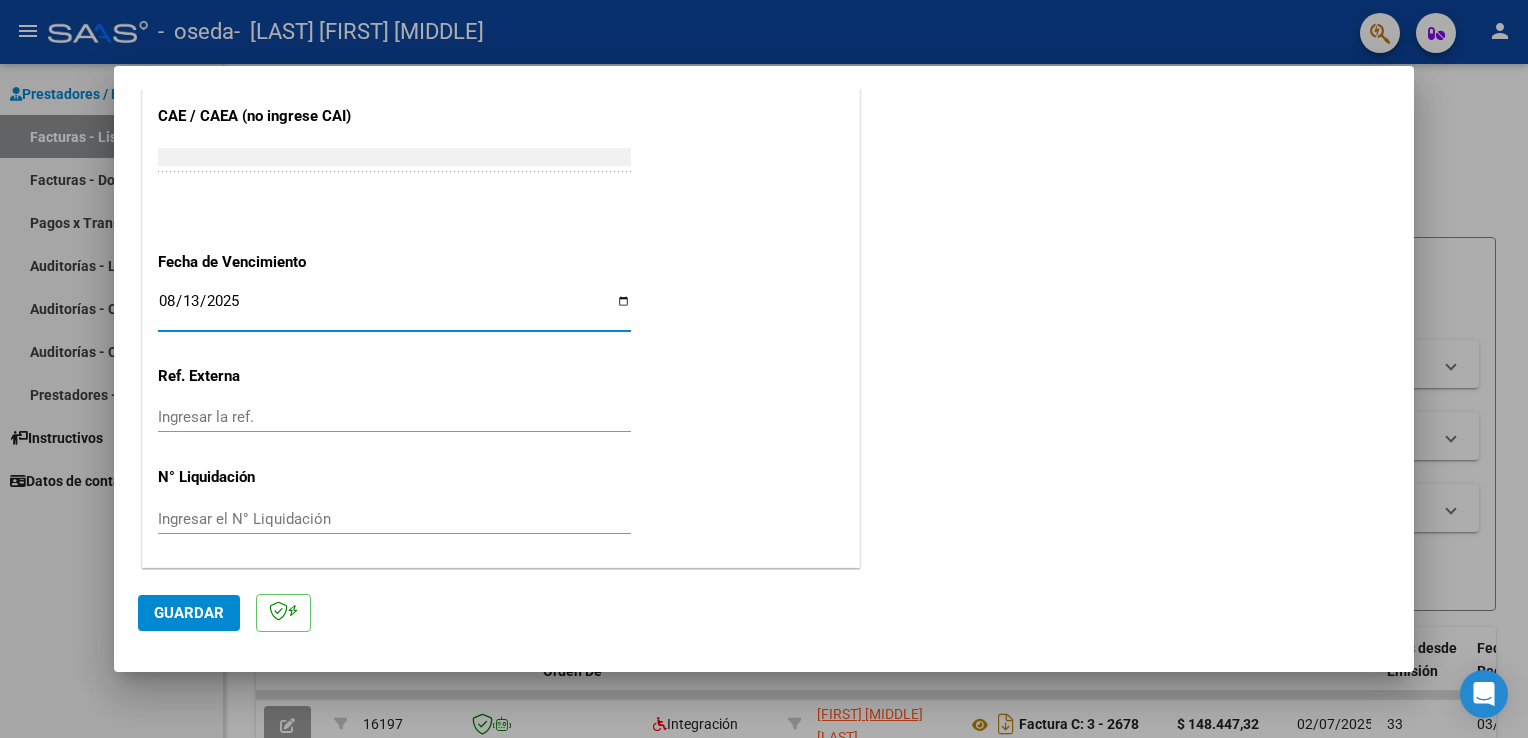 type on "2025-08-13" 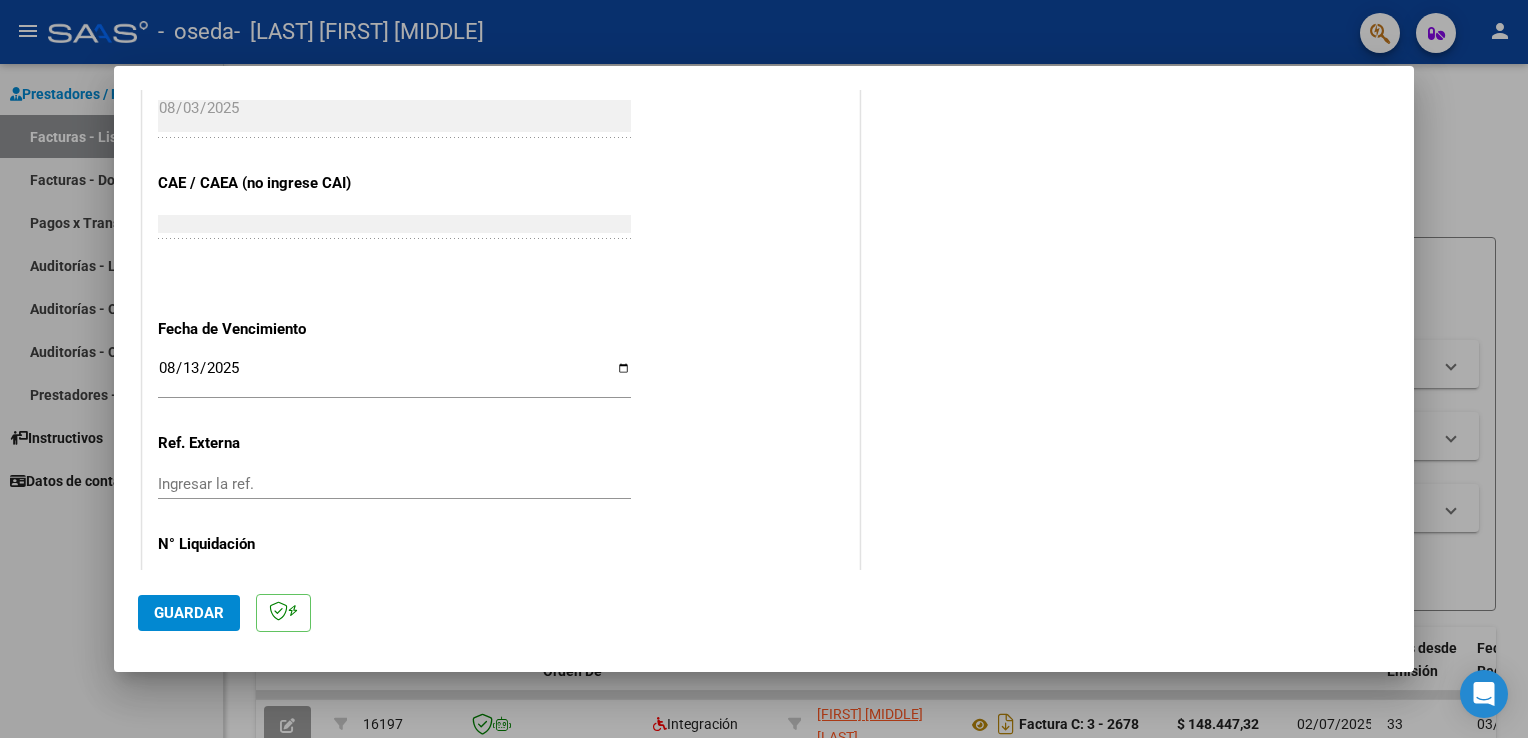 scroll, scrollTop: 1240, scrollLeft: 0, axis: vertical 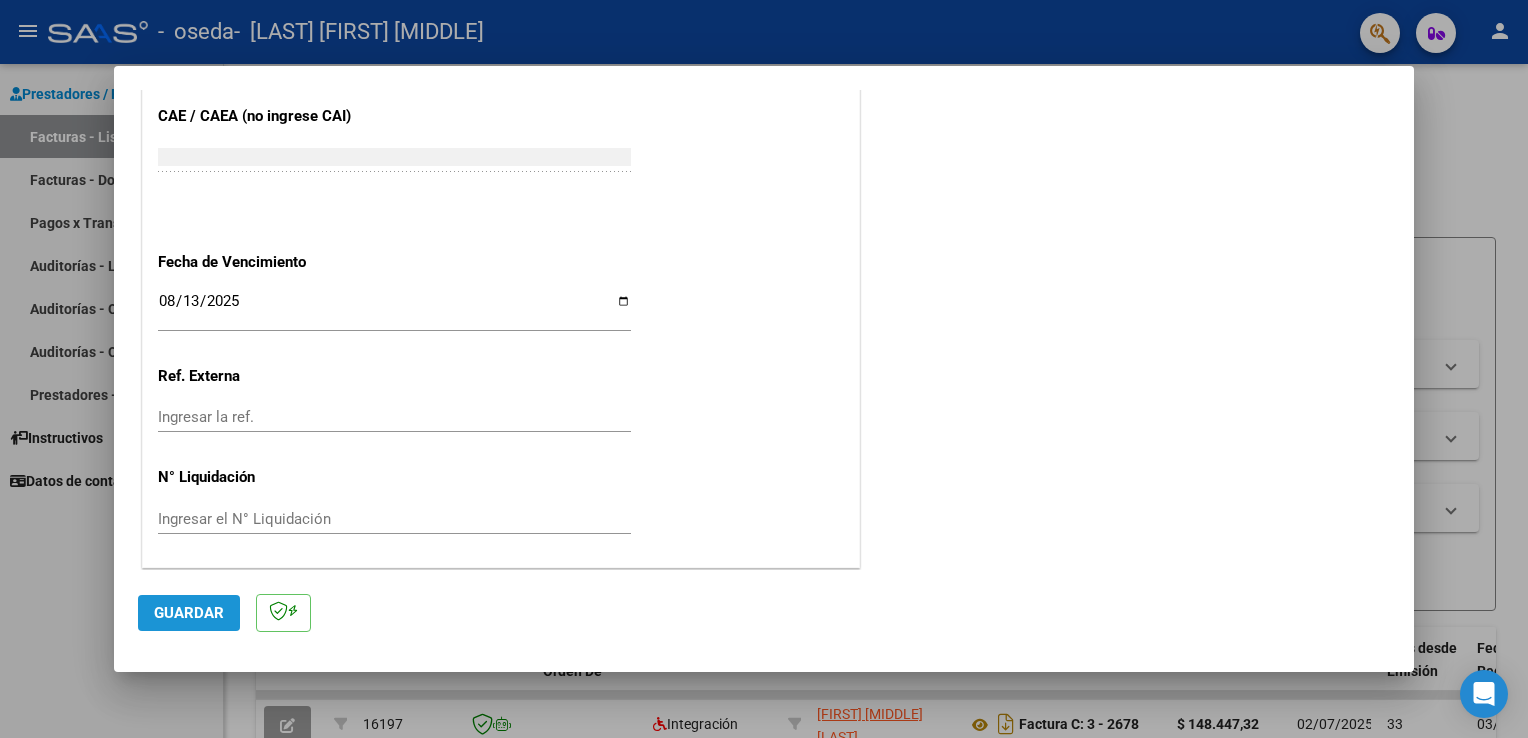 click on "Guardar" 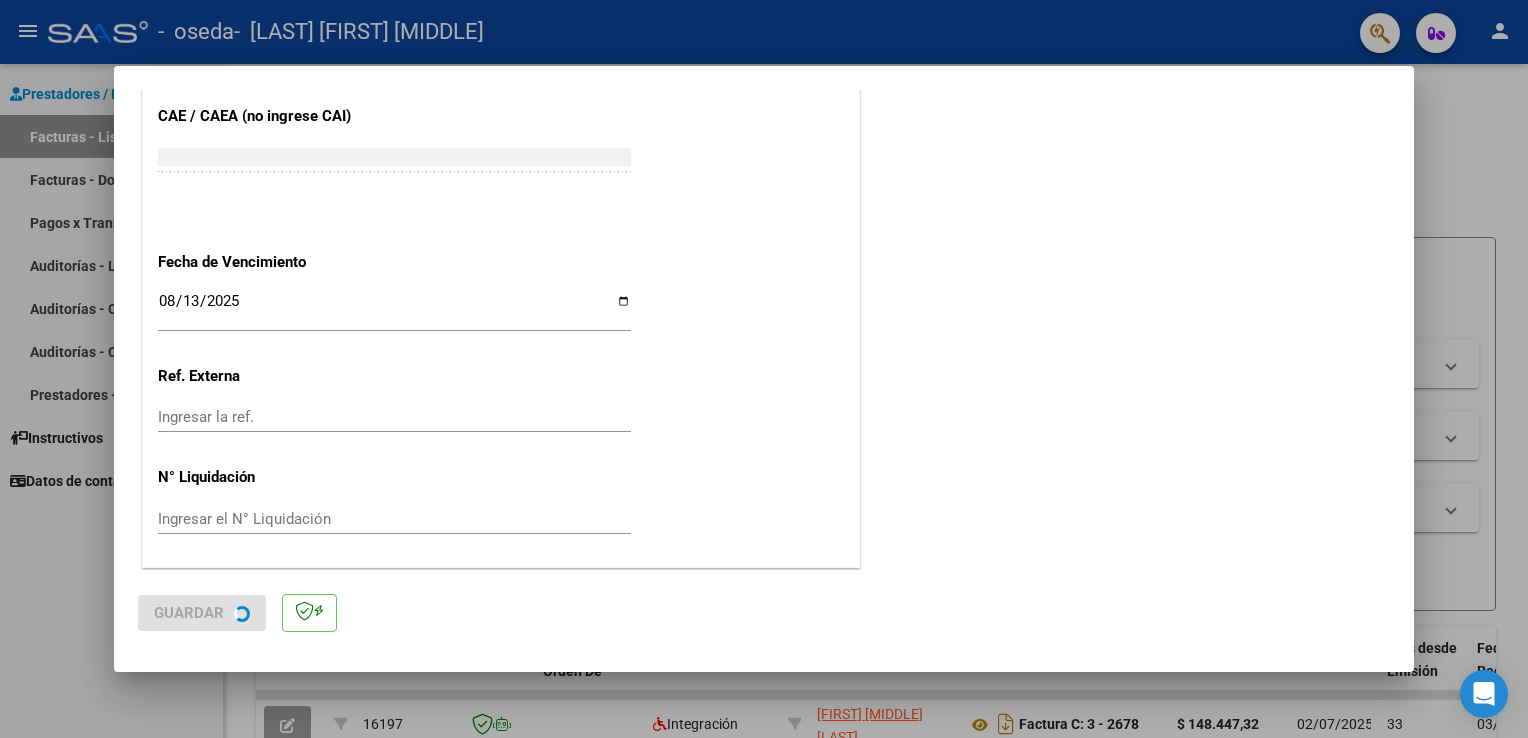 scroll, scrollTop: 0, scrollLeft: 0, axis: both 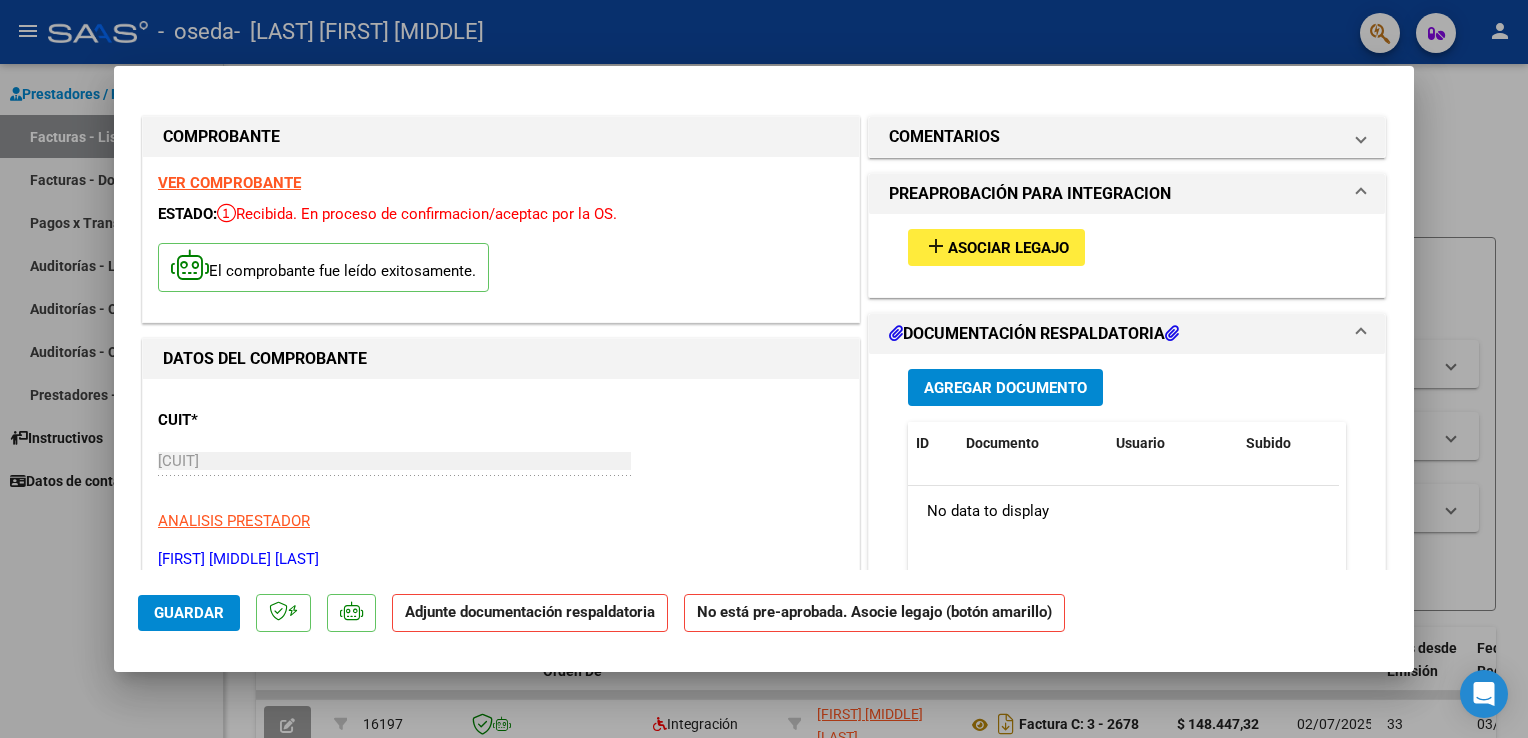 click on "Asociar Legajo" at bounding box center (1008, 248) 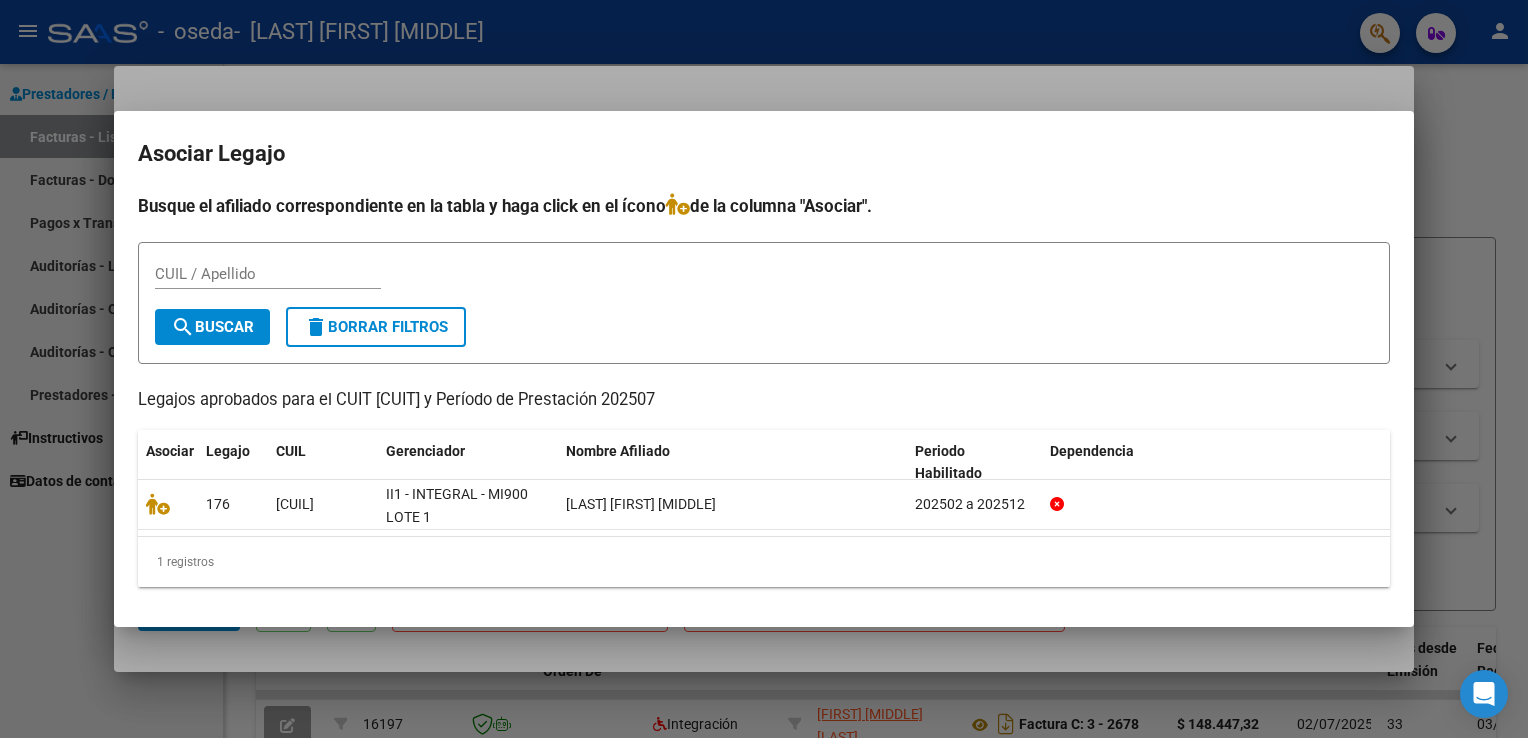 click on "CUIL / Apellido" at bounding box center (268, 274) 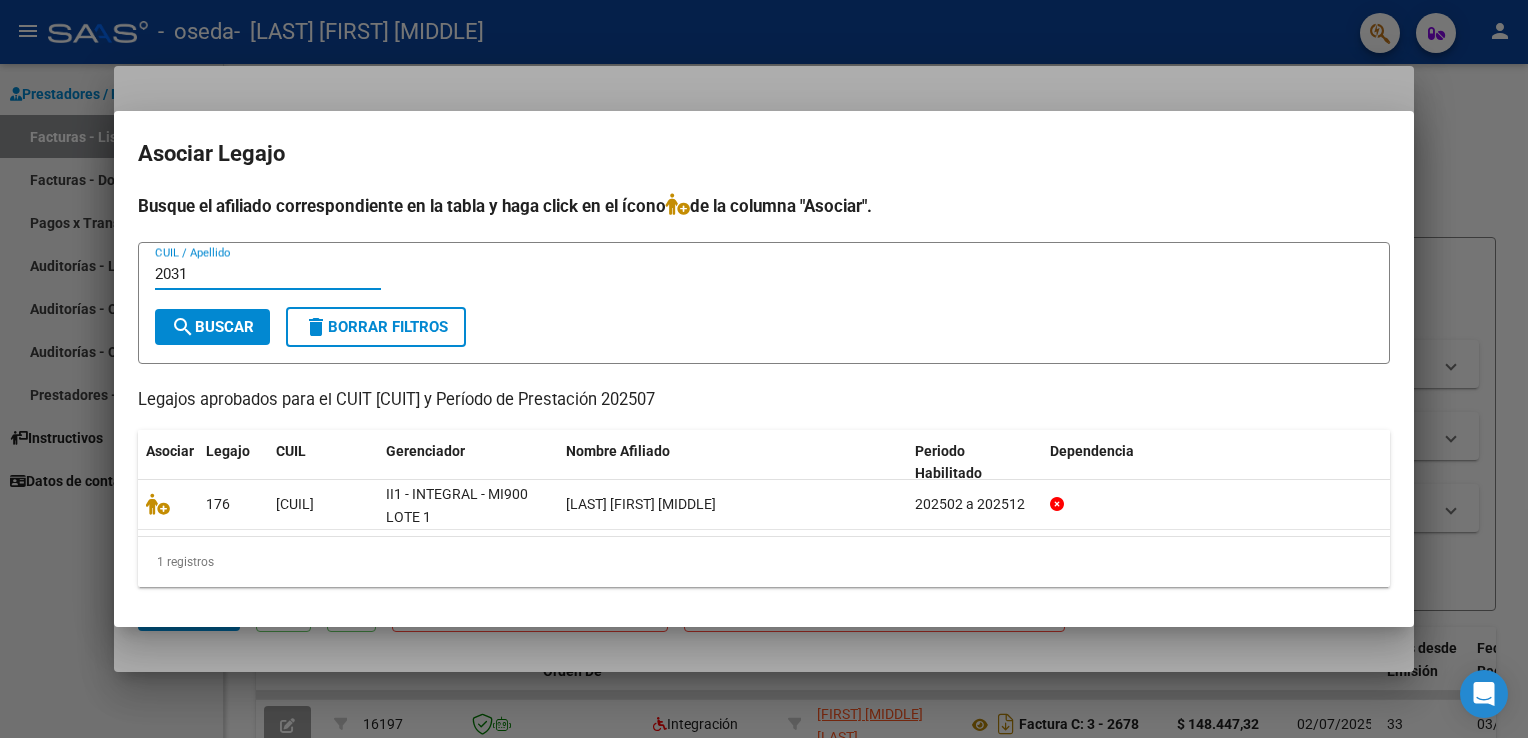 type on "[CUIL]" 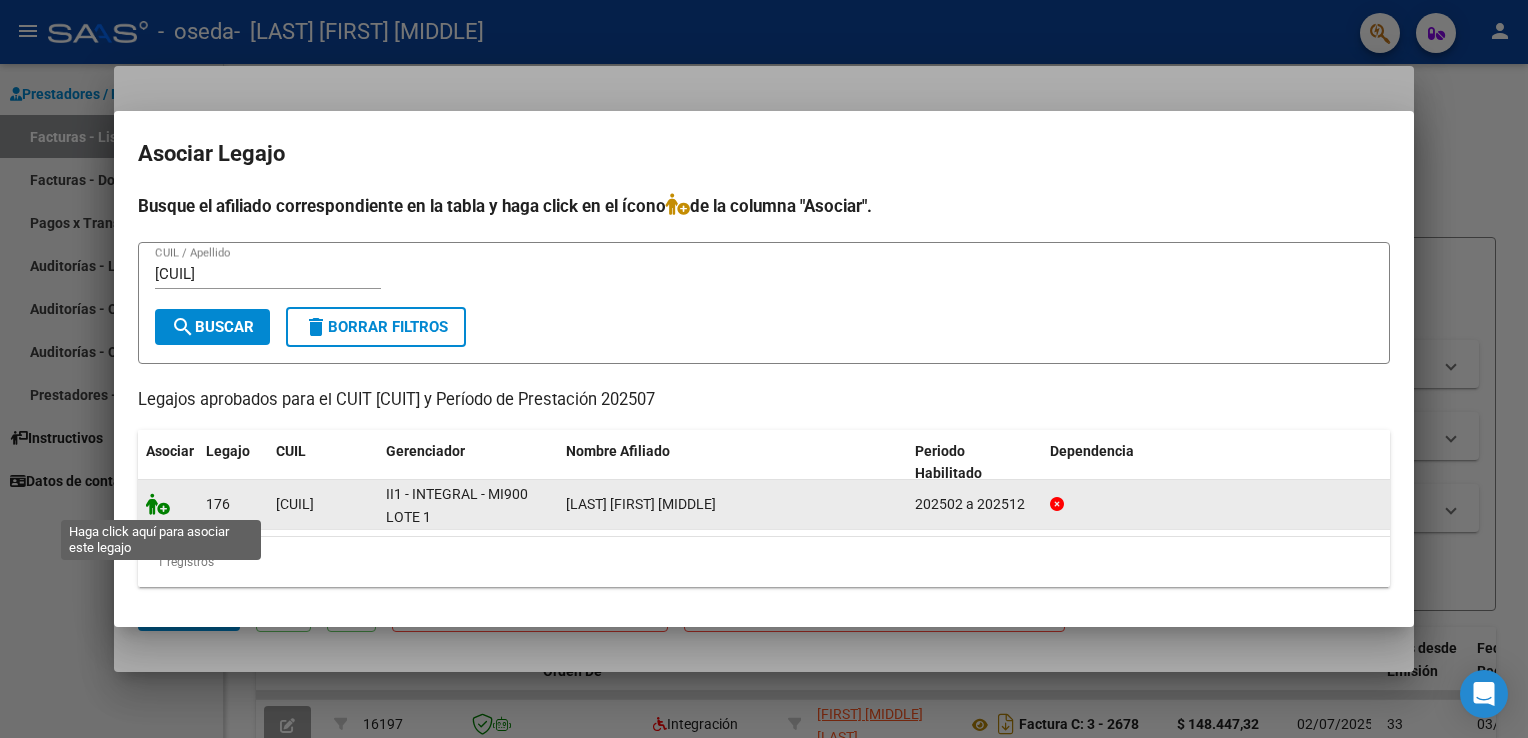click 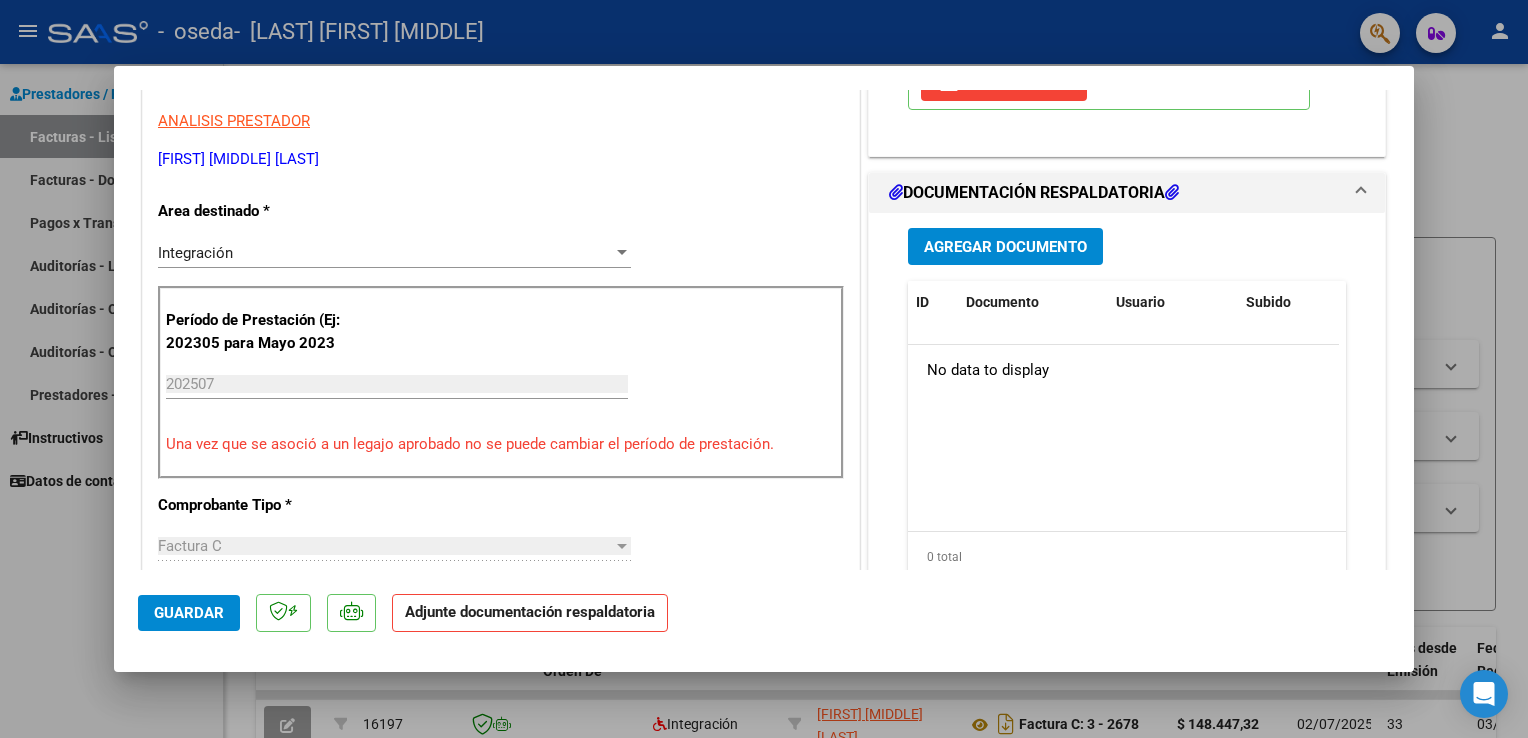 scroll, scrollTop: 440, scrollLeft: 0, axis: vertical 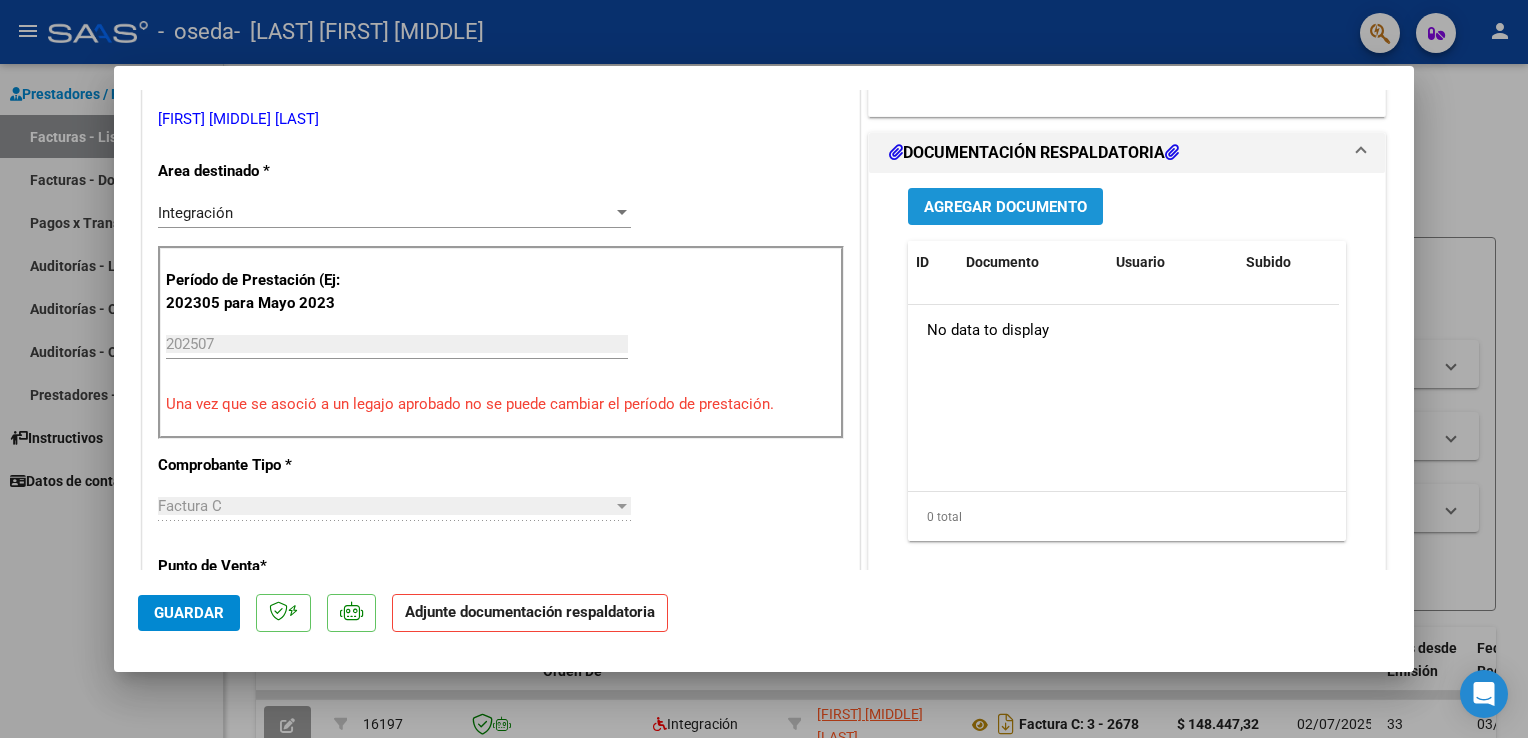 click on "Agregar Documento" at bounding box center (1005, 207) 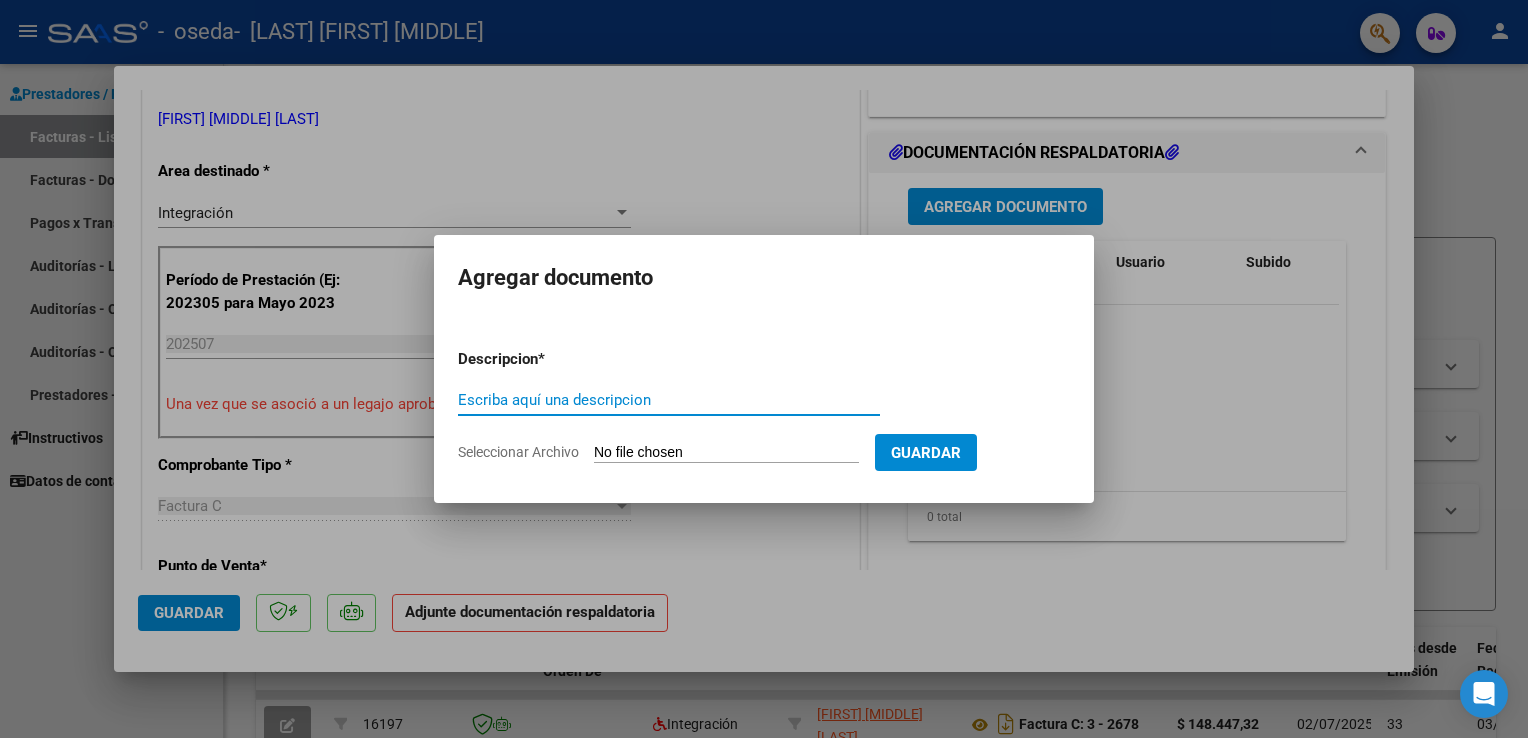 click on "Escriba aquí una descripcion" at bounding box center (669, 400) 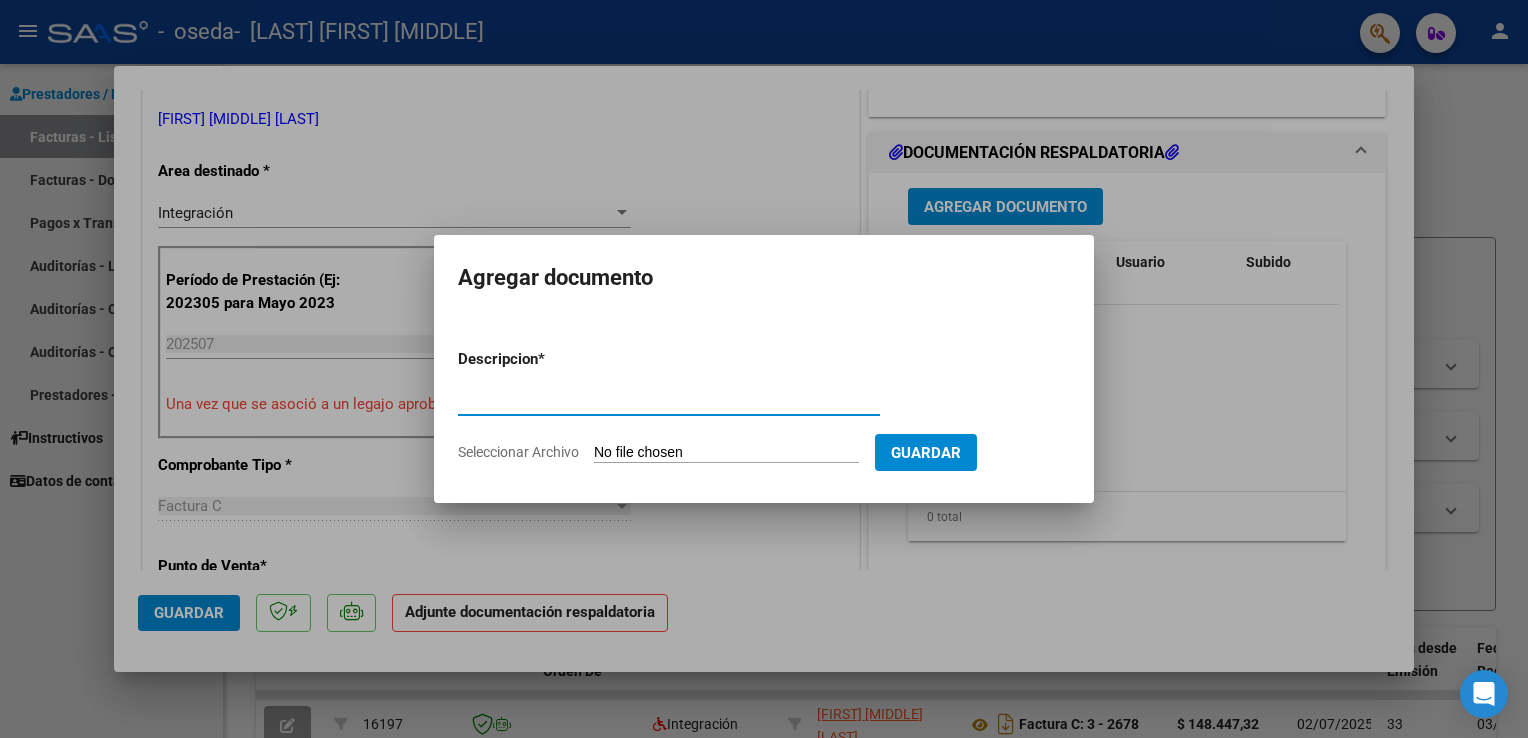 type on "planilla de asistencia" 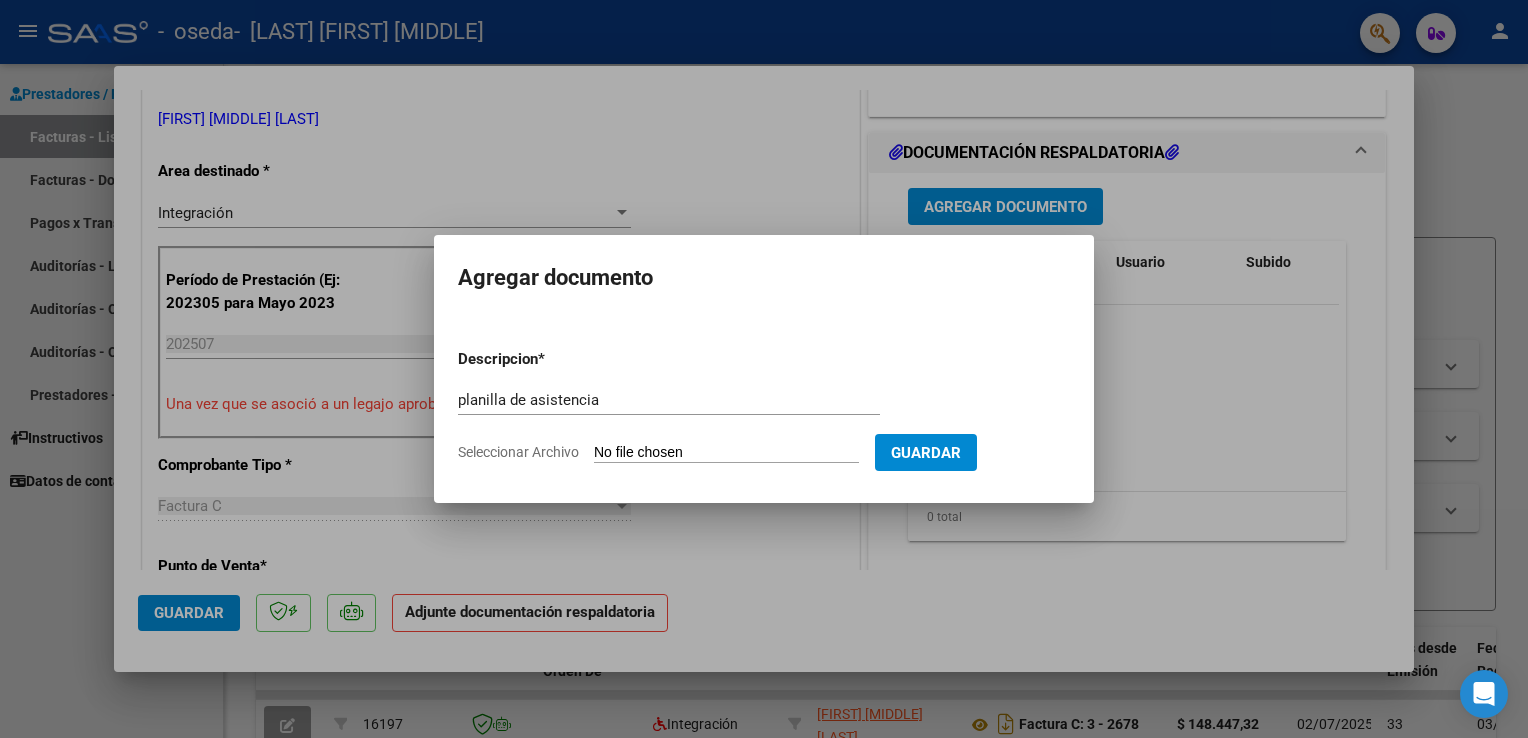 click on "Seleccionar Archivo" 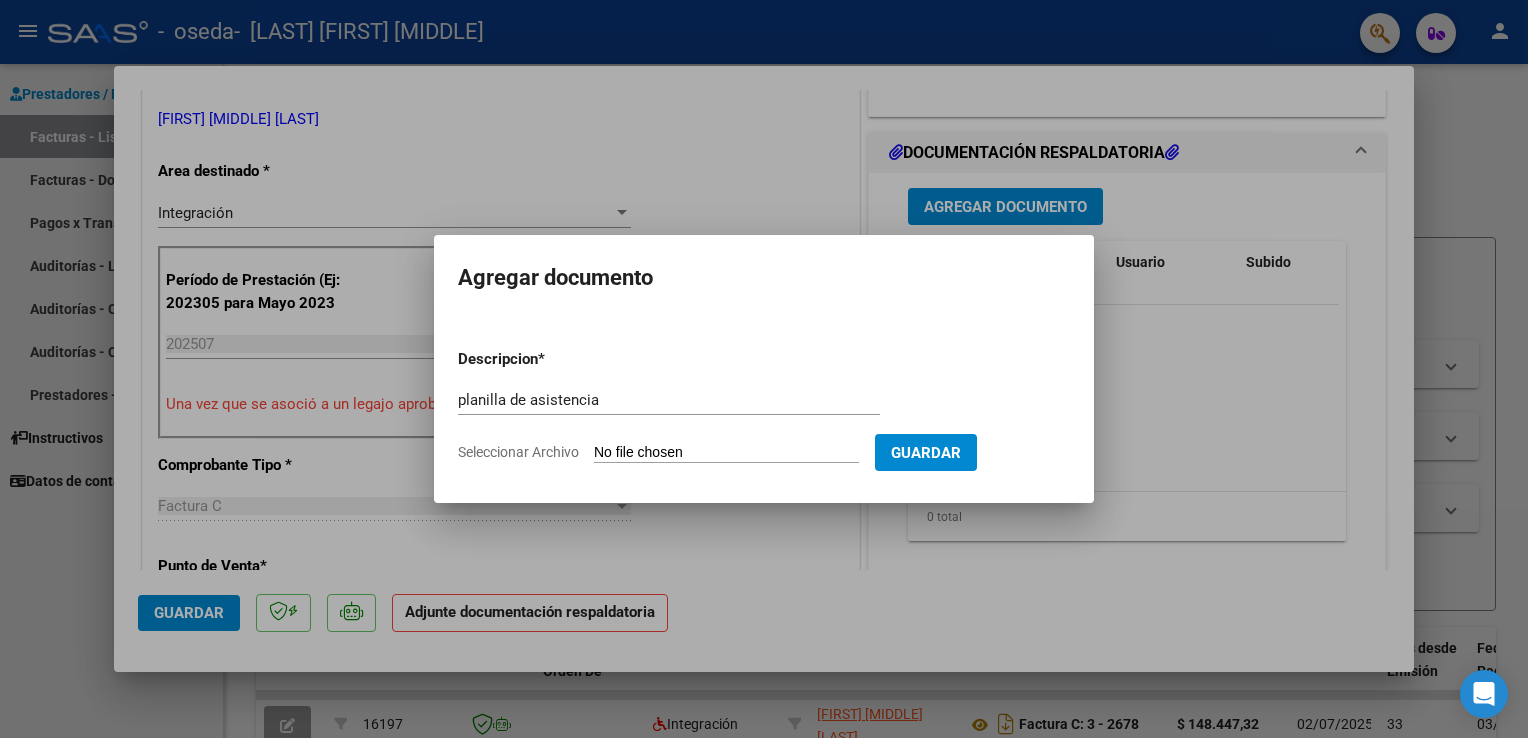 type on "C:\fakepath\planilla de asistencia.pdf" 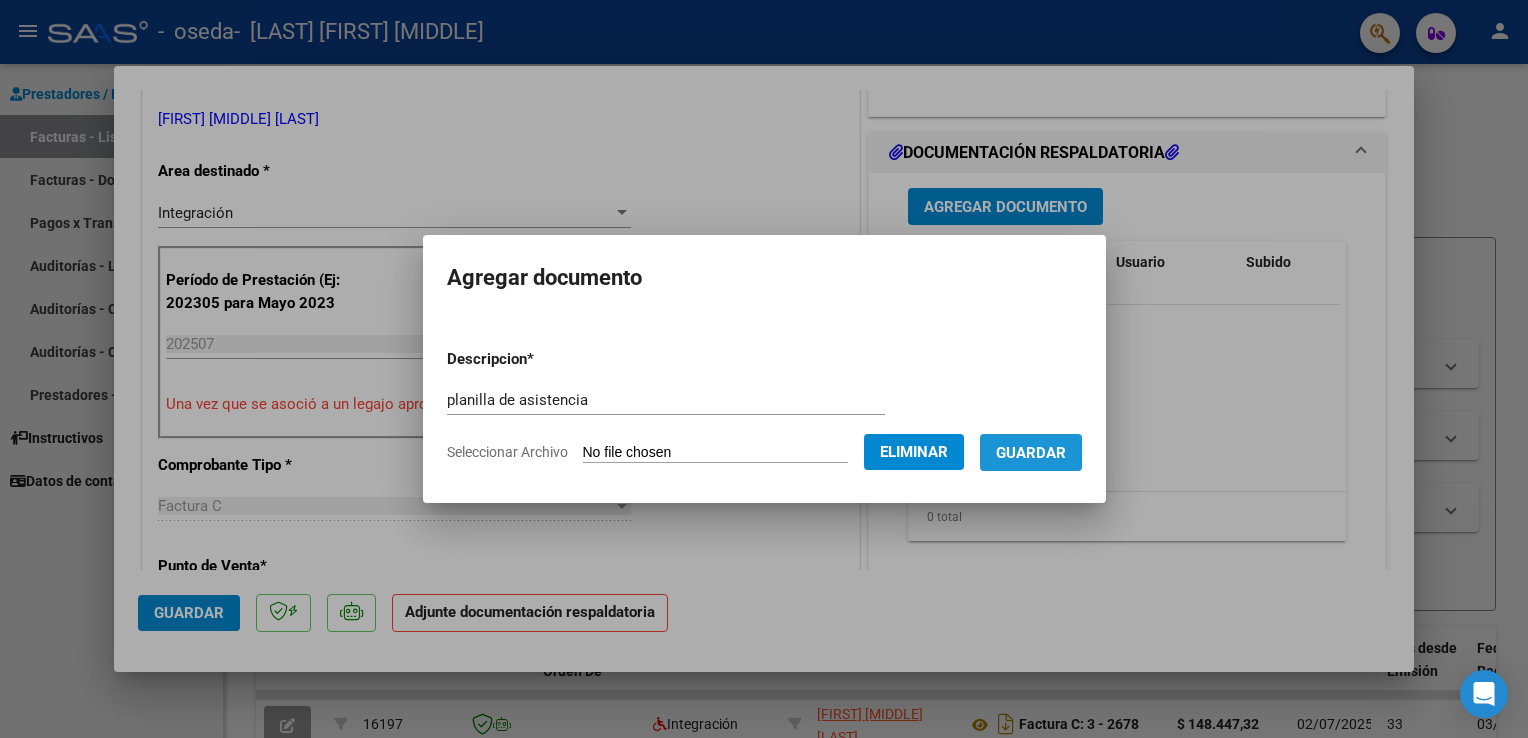 click on "Guardar" at bounding box center (1031, 453) 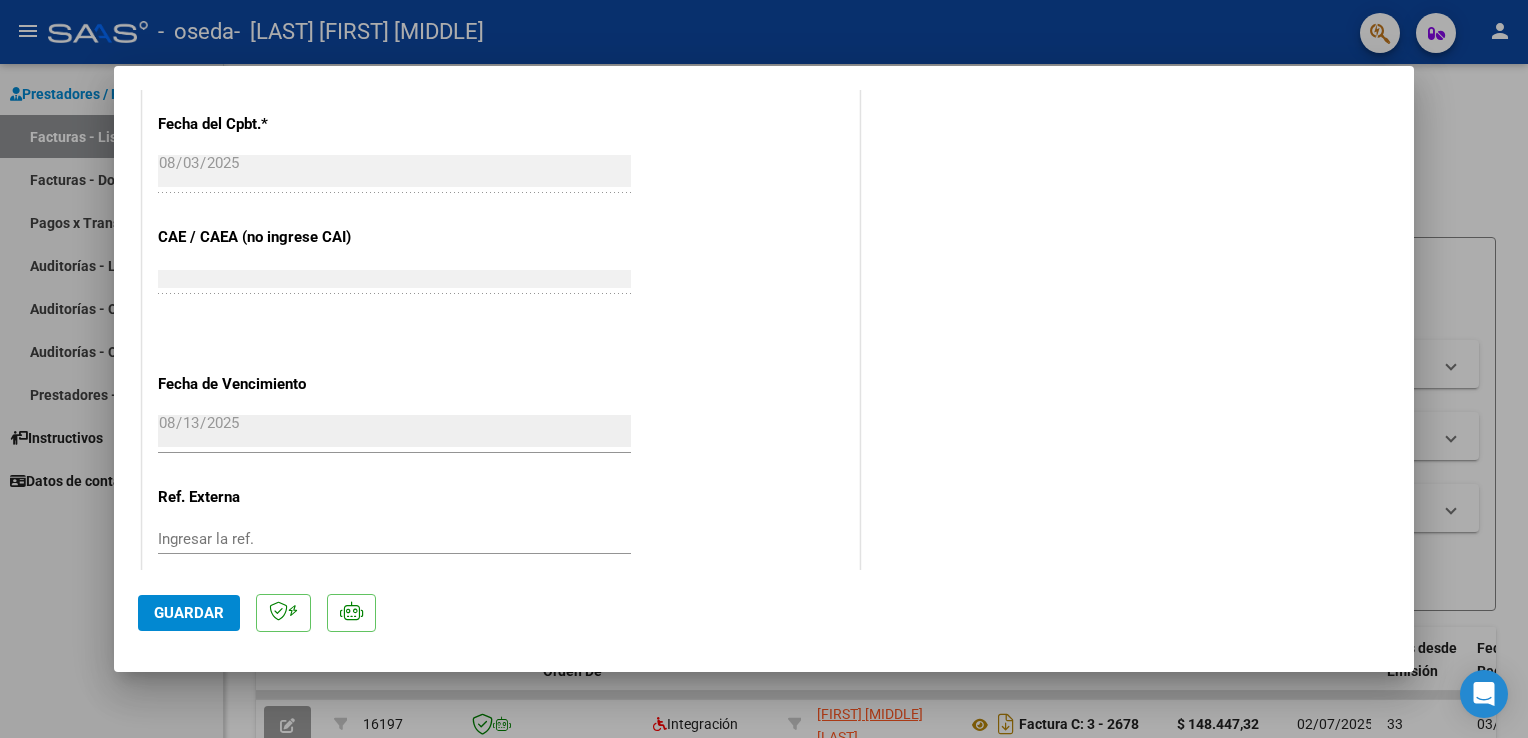 scroll, scrollTop: 1308, scrollLeft: 0, axis: vertical 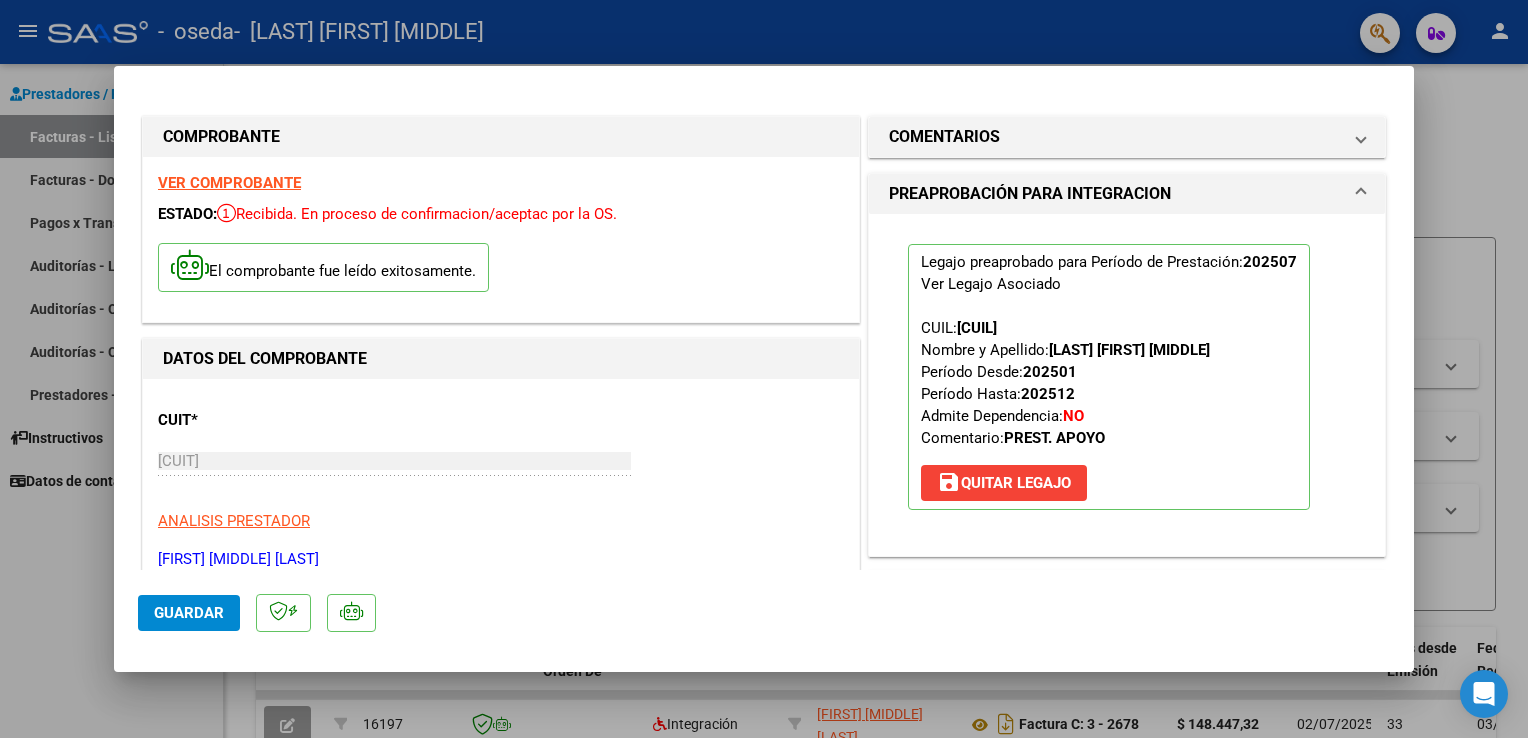 click at bounding box center [764, 369] 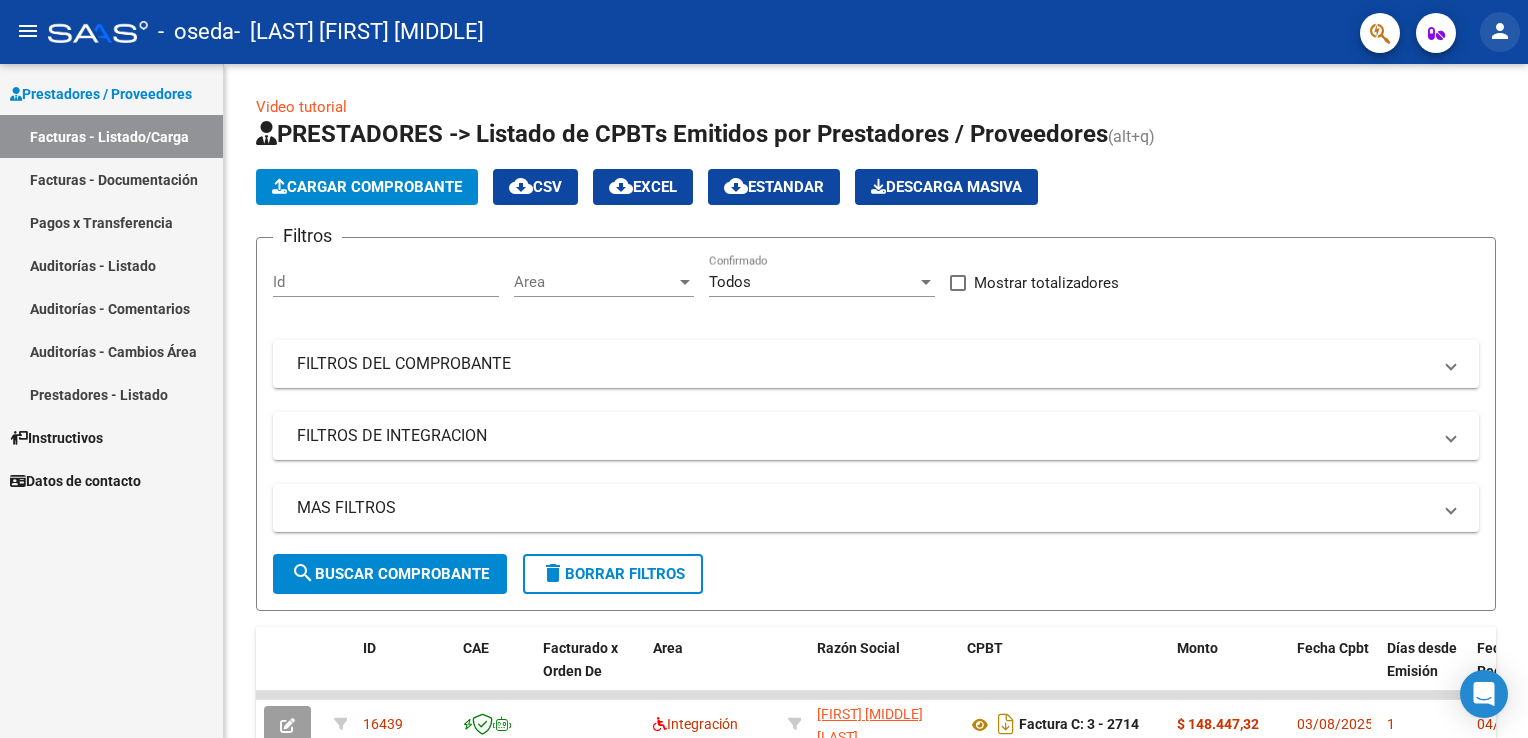 click on "person" 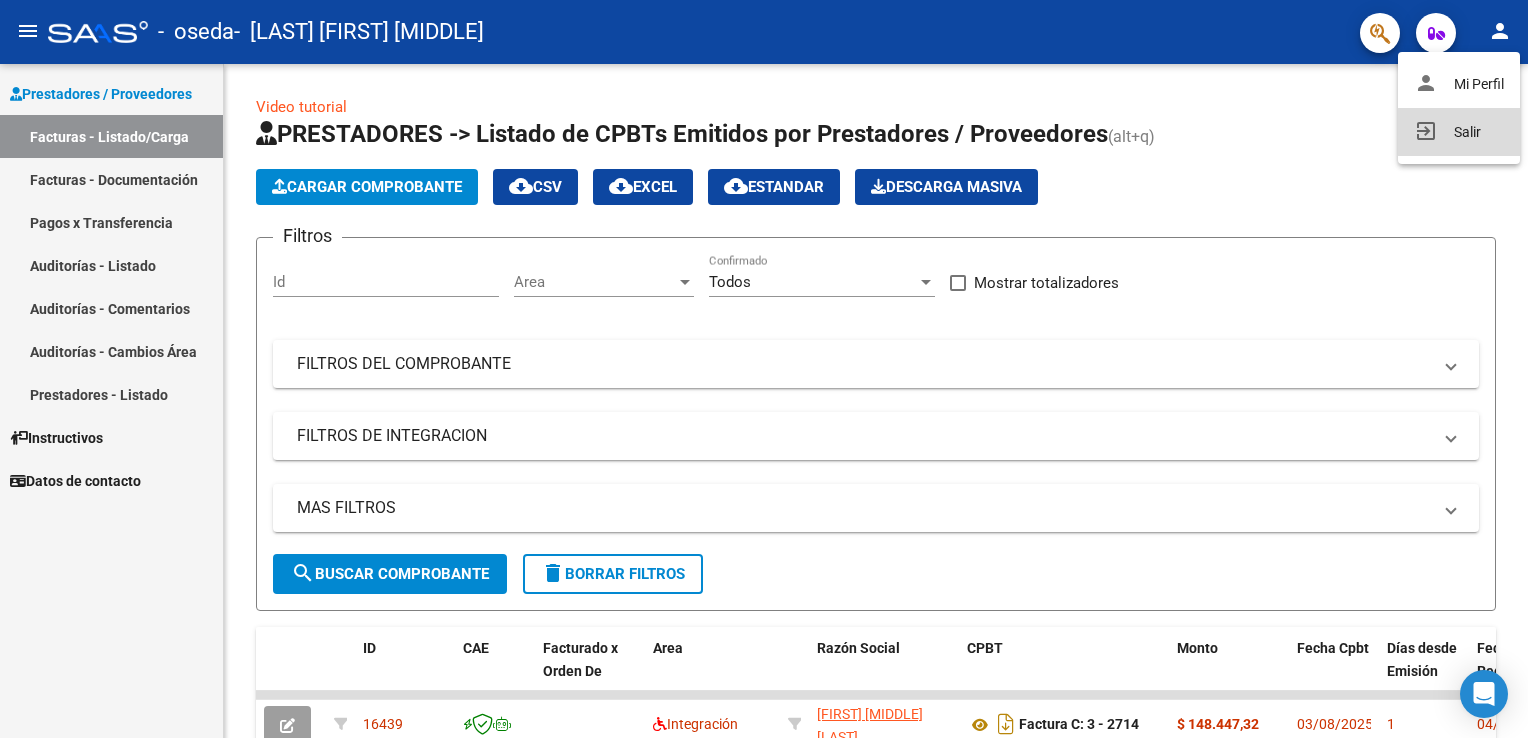 click on "exit_to_app  Salir" at bounding box center [1459, 132] 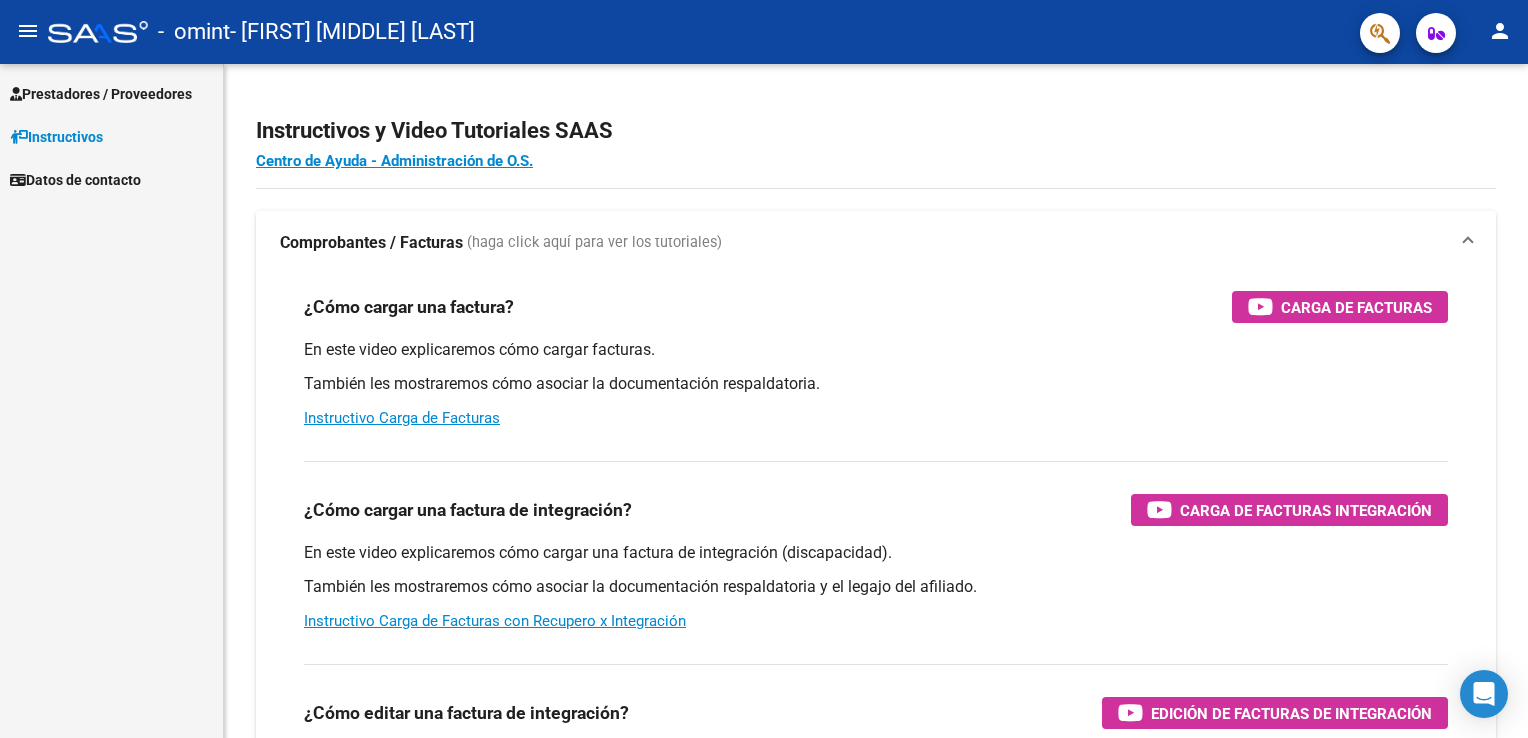 scroll, scrollTop: 0, scrollLeft: 0, axis: both 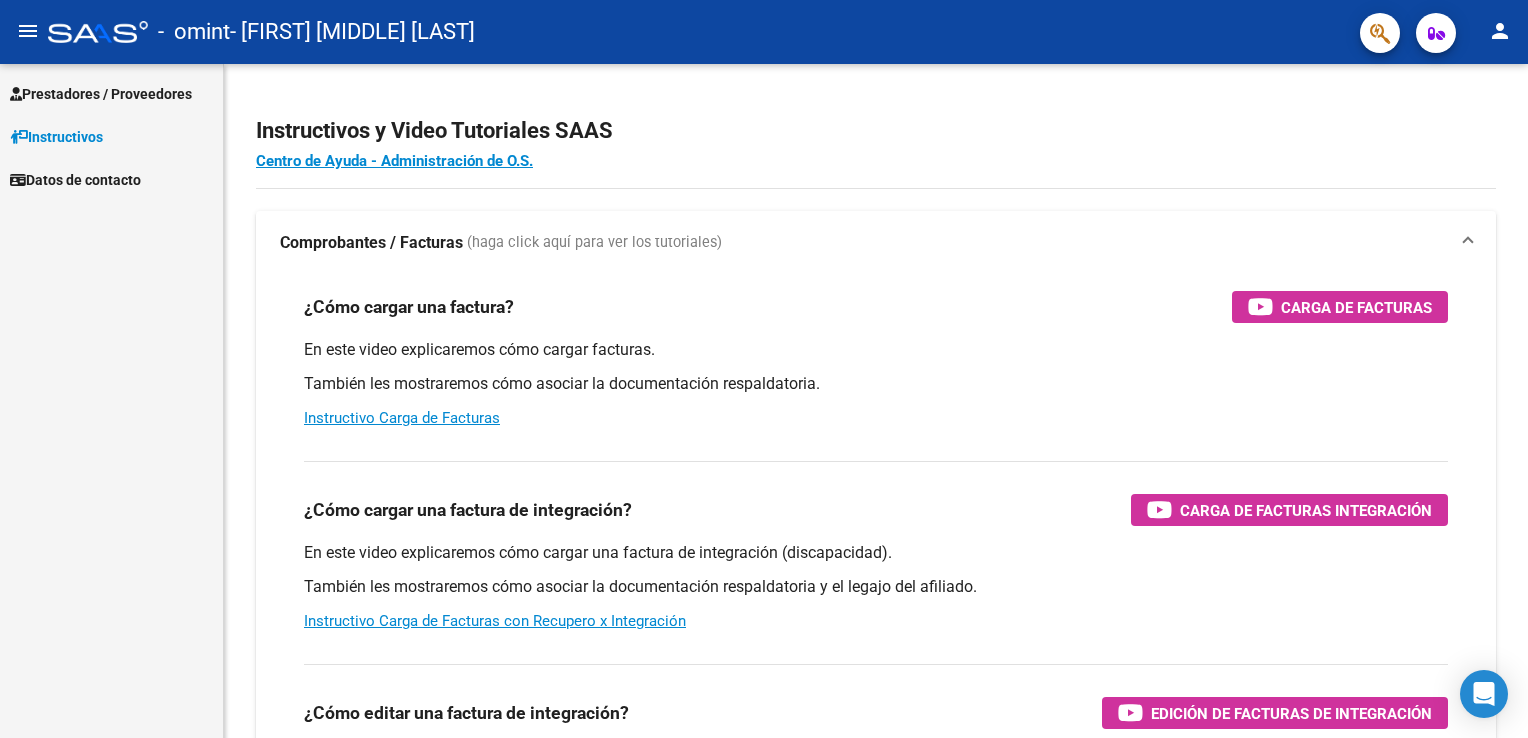click on "Prestadores / Proveedores" at bounding box center (101, 94) 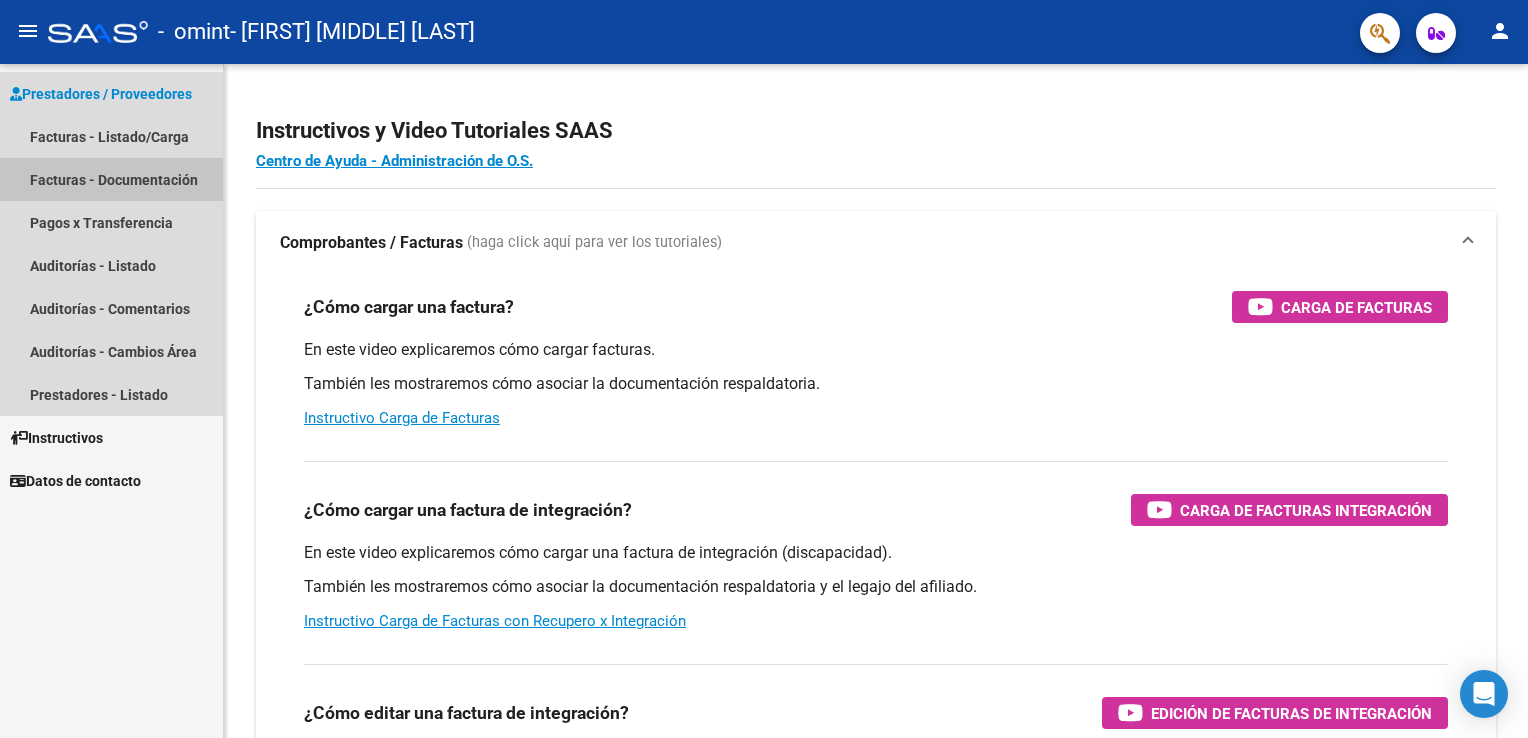 click on "Facturas - Documentación" at bounding box center [111, 179] 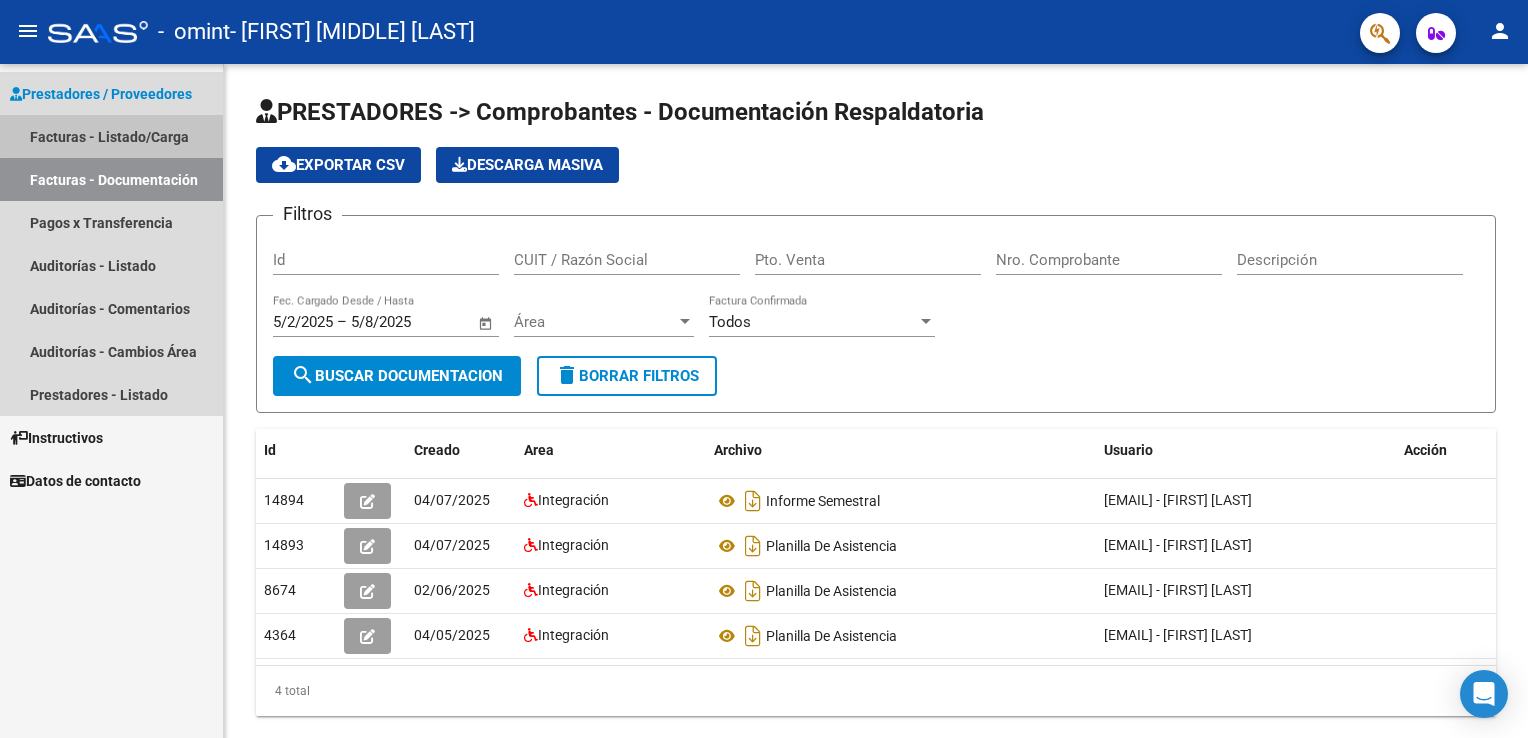 click on "Facturas - Listado/Carga" at bounding box center (111, 136) 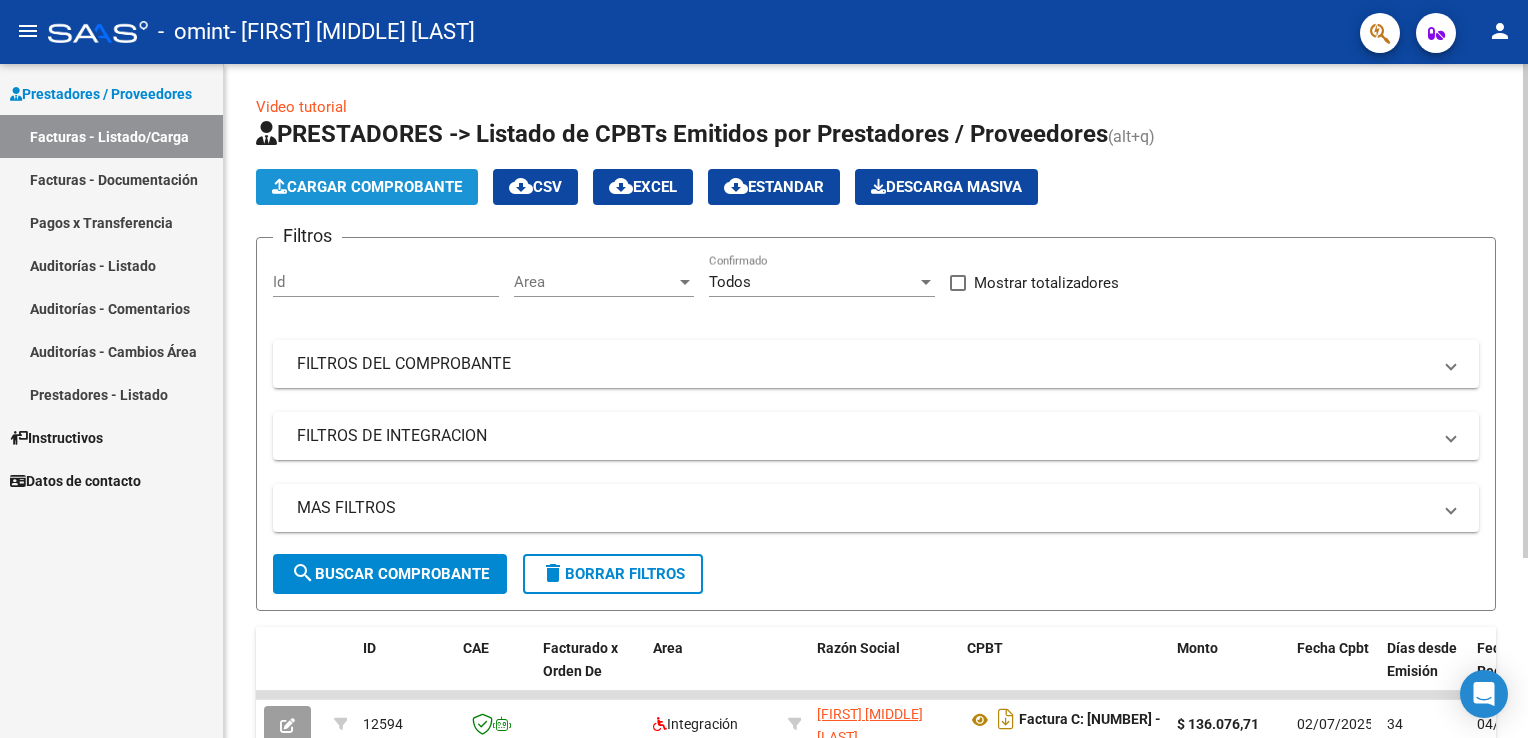 click on "Cargar Comprobante" 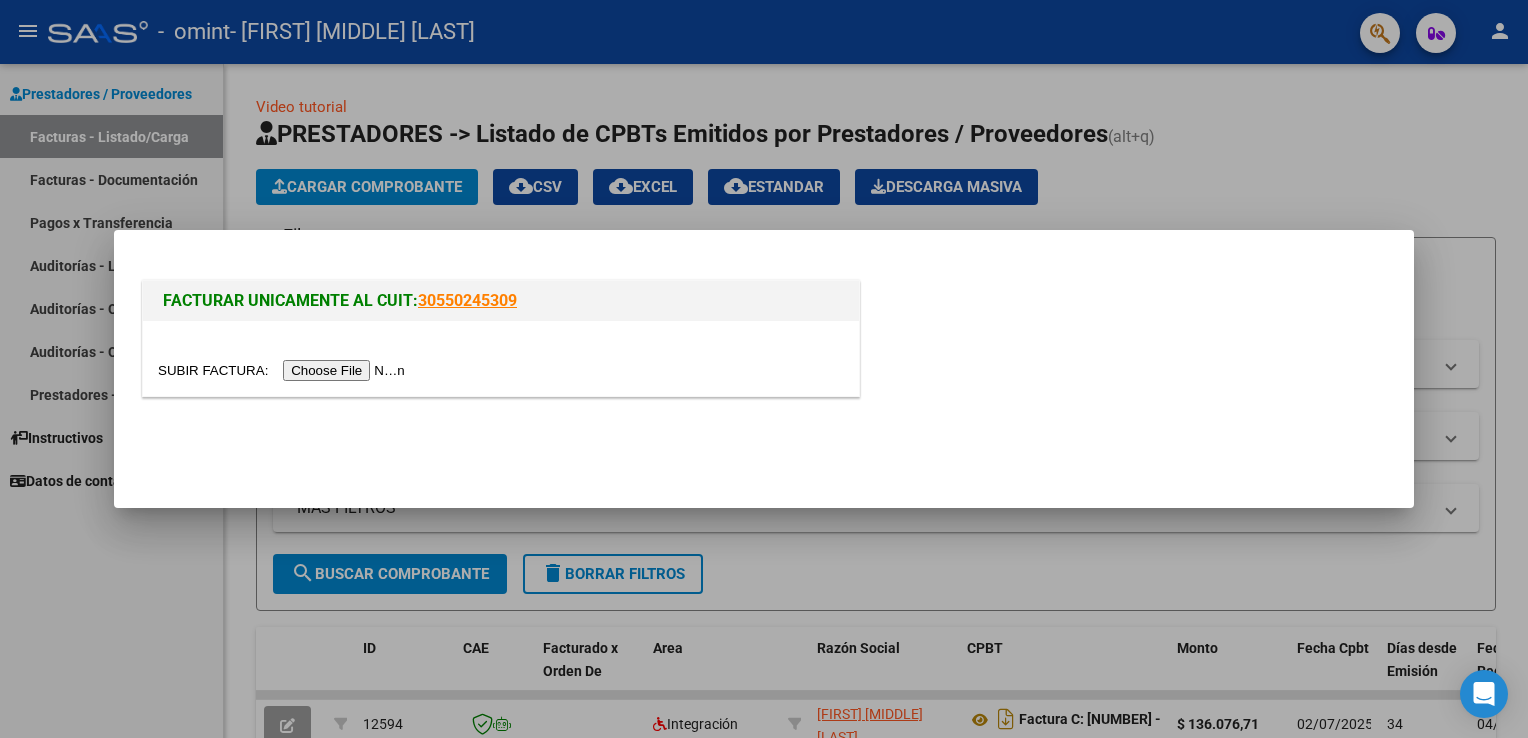 click at bounding box center [284, 370] 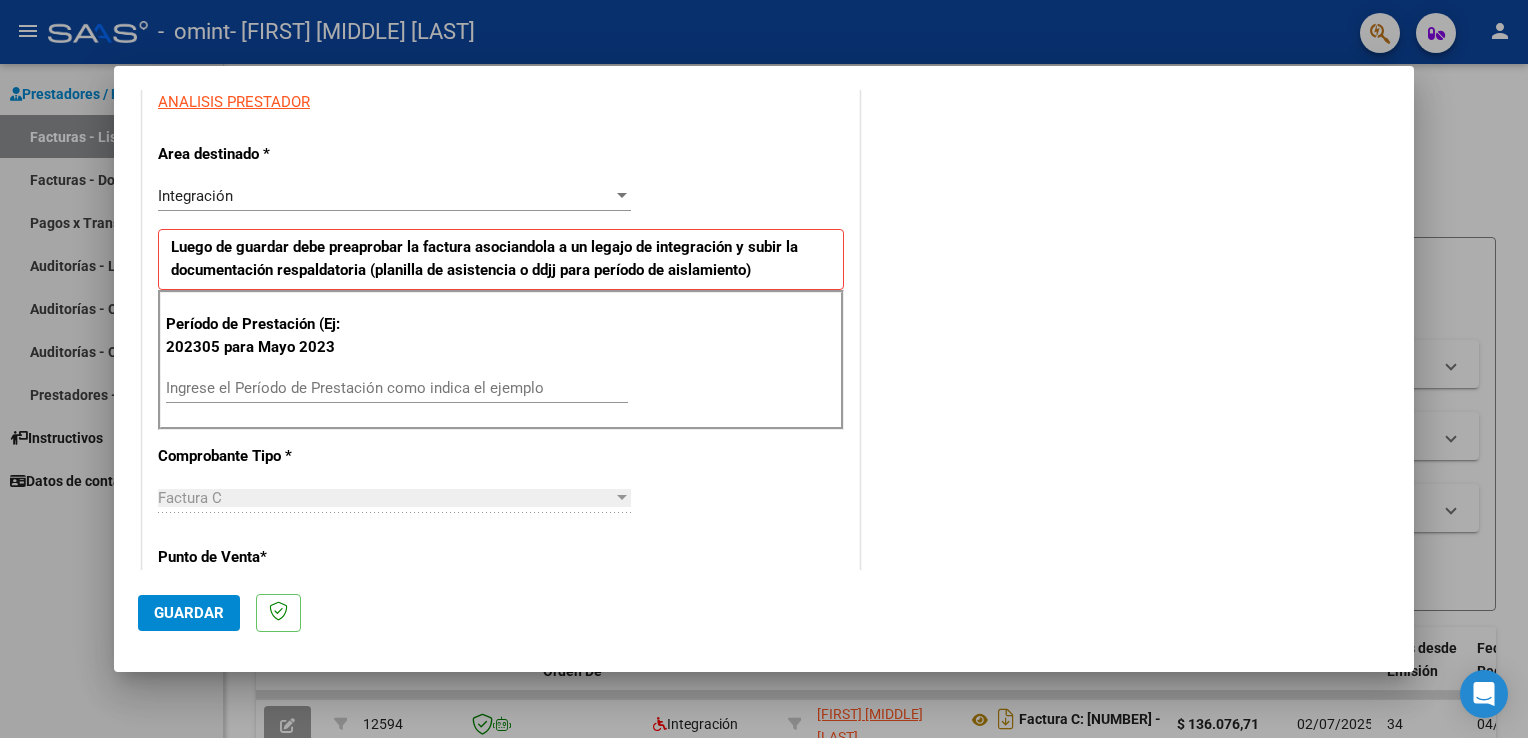 scroll, scrollTop: 400, scrollLeft: 0, axis: vertical 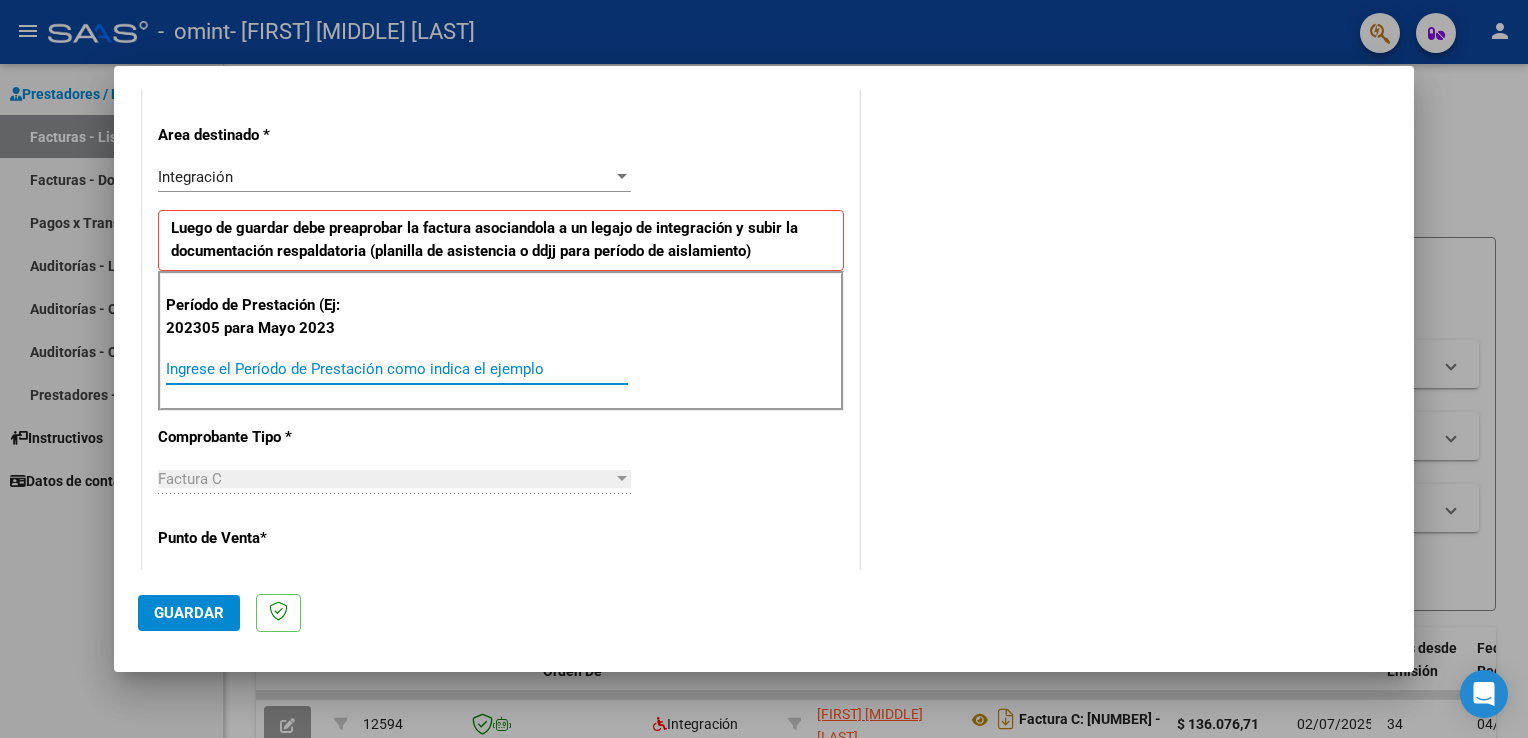 click on "Ingrese el Período de Prestación como indica el ejemplo" at bounding box center [397, 369] 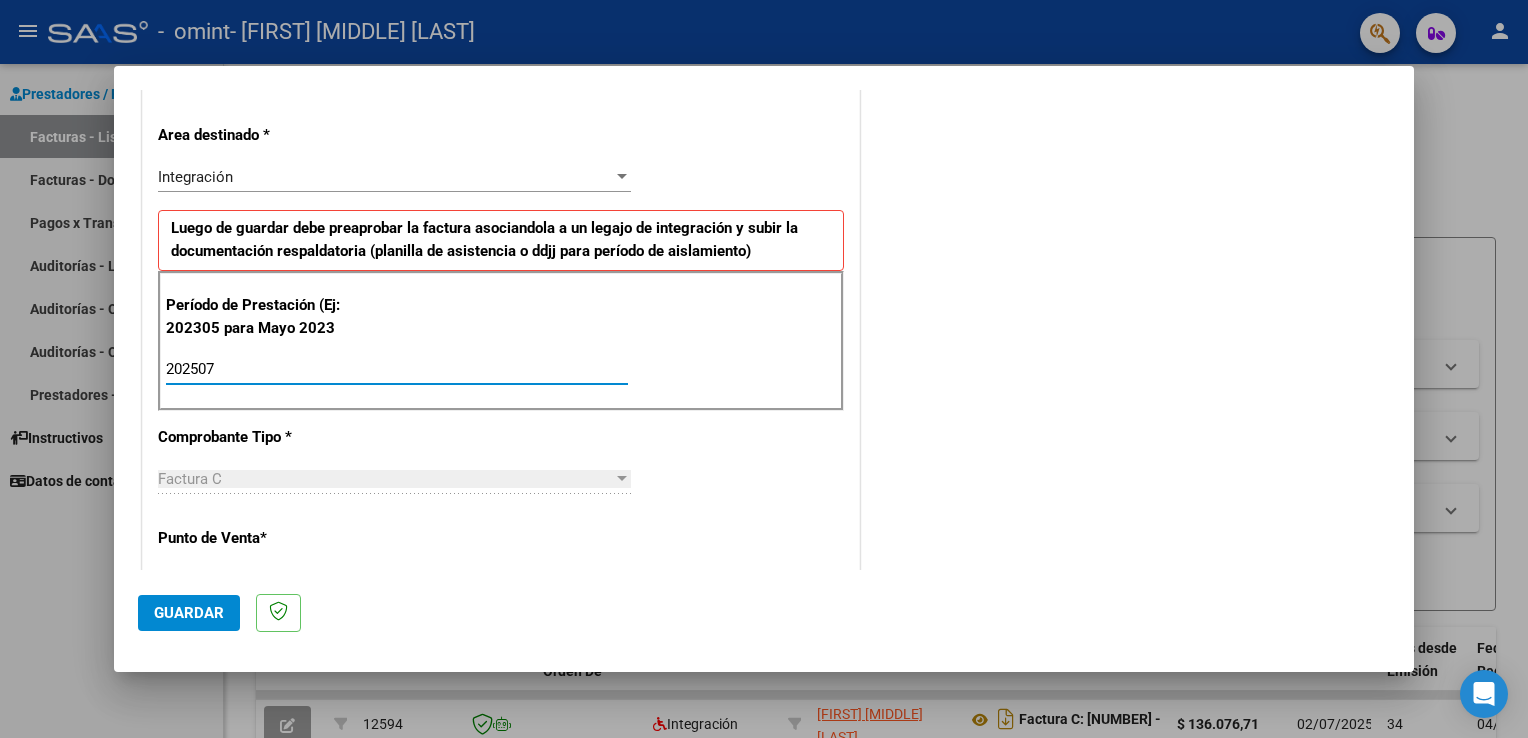 type on "202507" 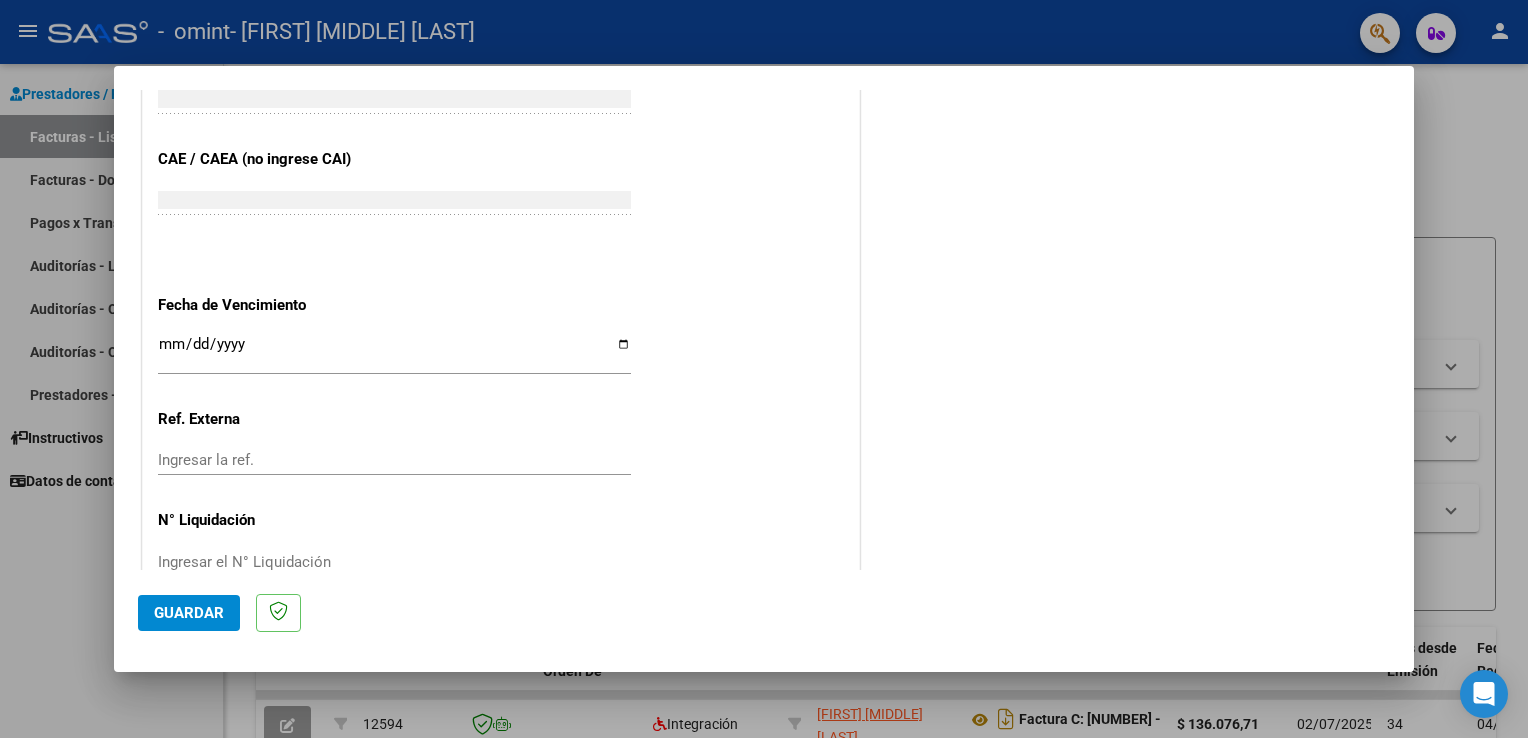scroll, scrollTop: 1200, scrollLeft: 0, axis: vertical 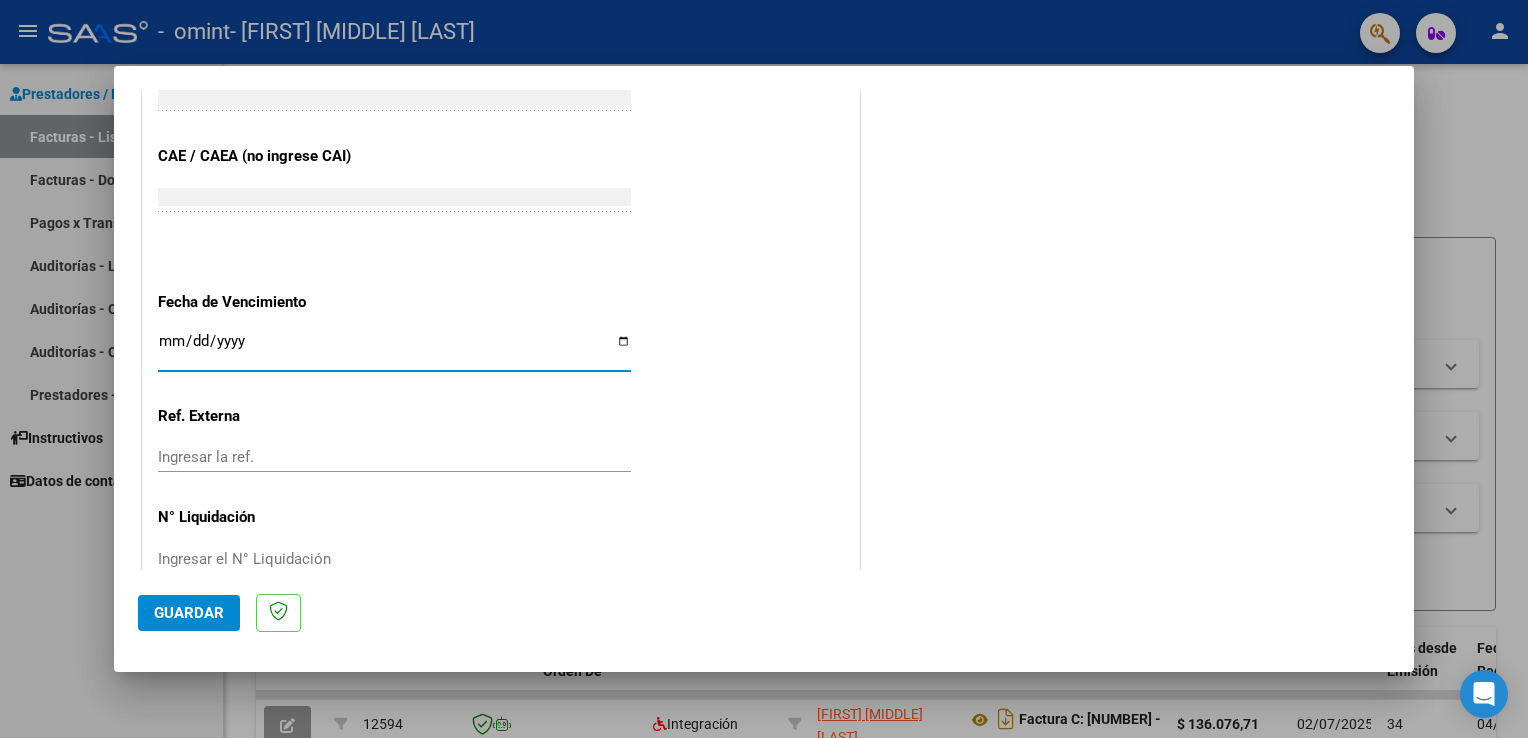 click on "Ingresar la fecha" at bounding box center (394, 349) 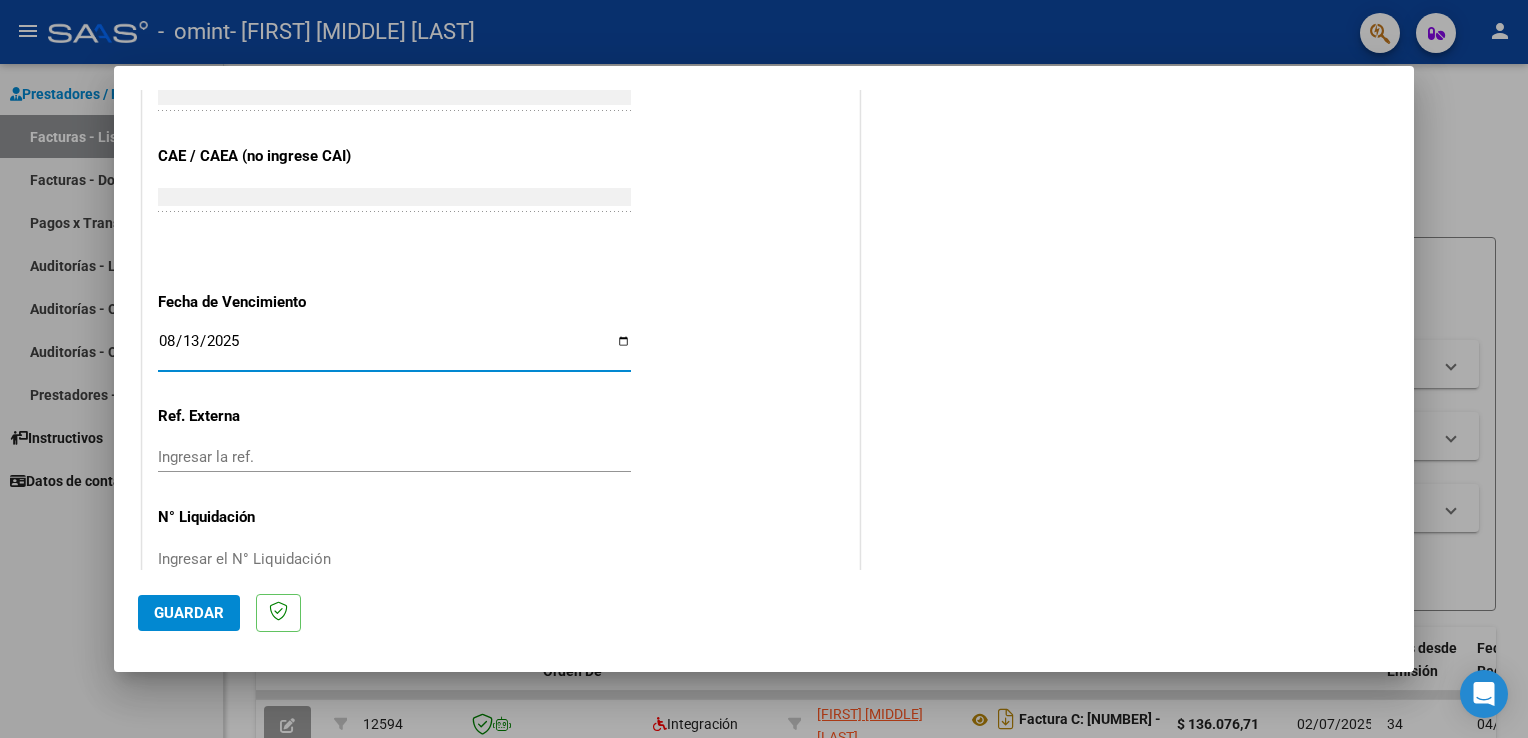 type on "2025-08-13" 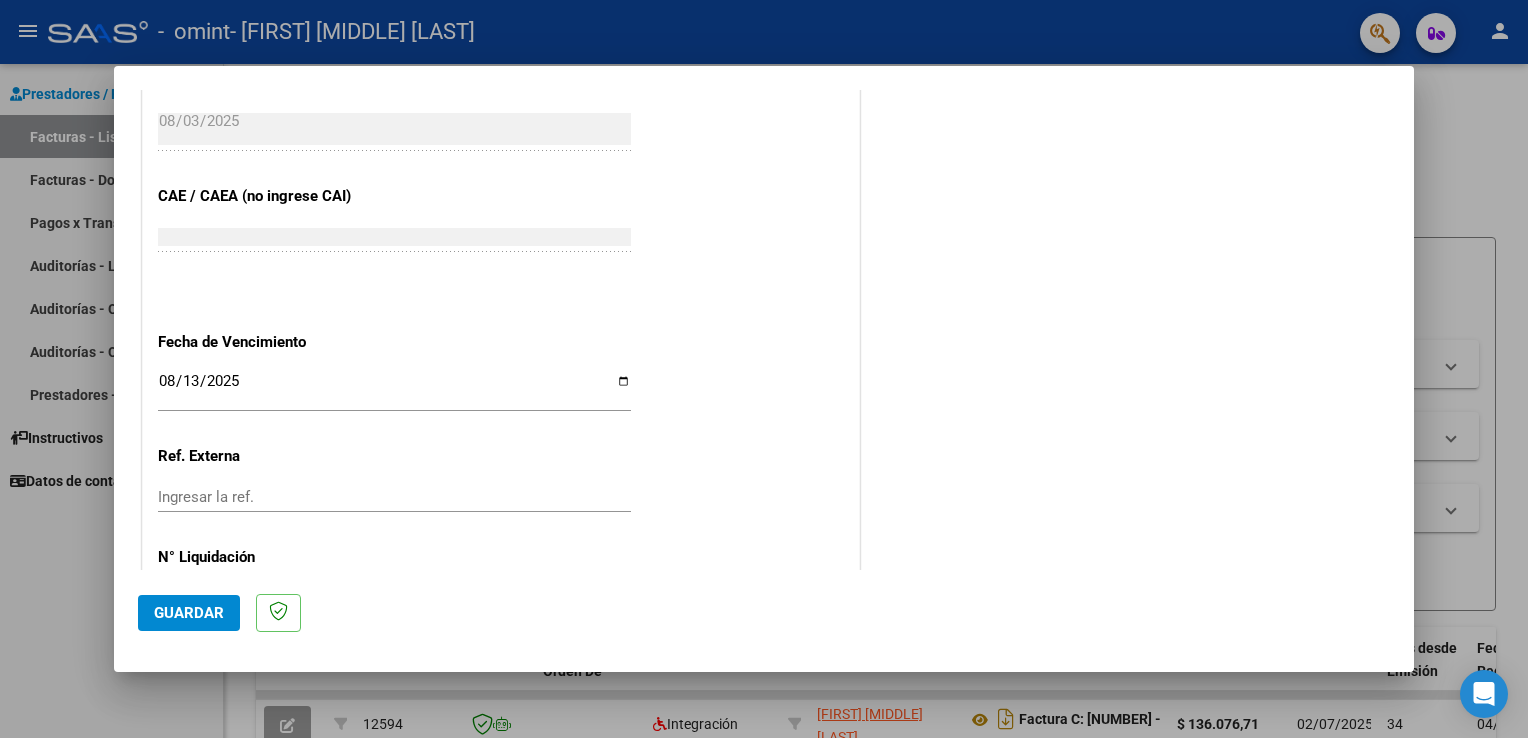 scroll, scrollTop: 1240, scrollLeft: 0, axis: vertical 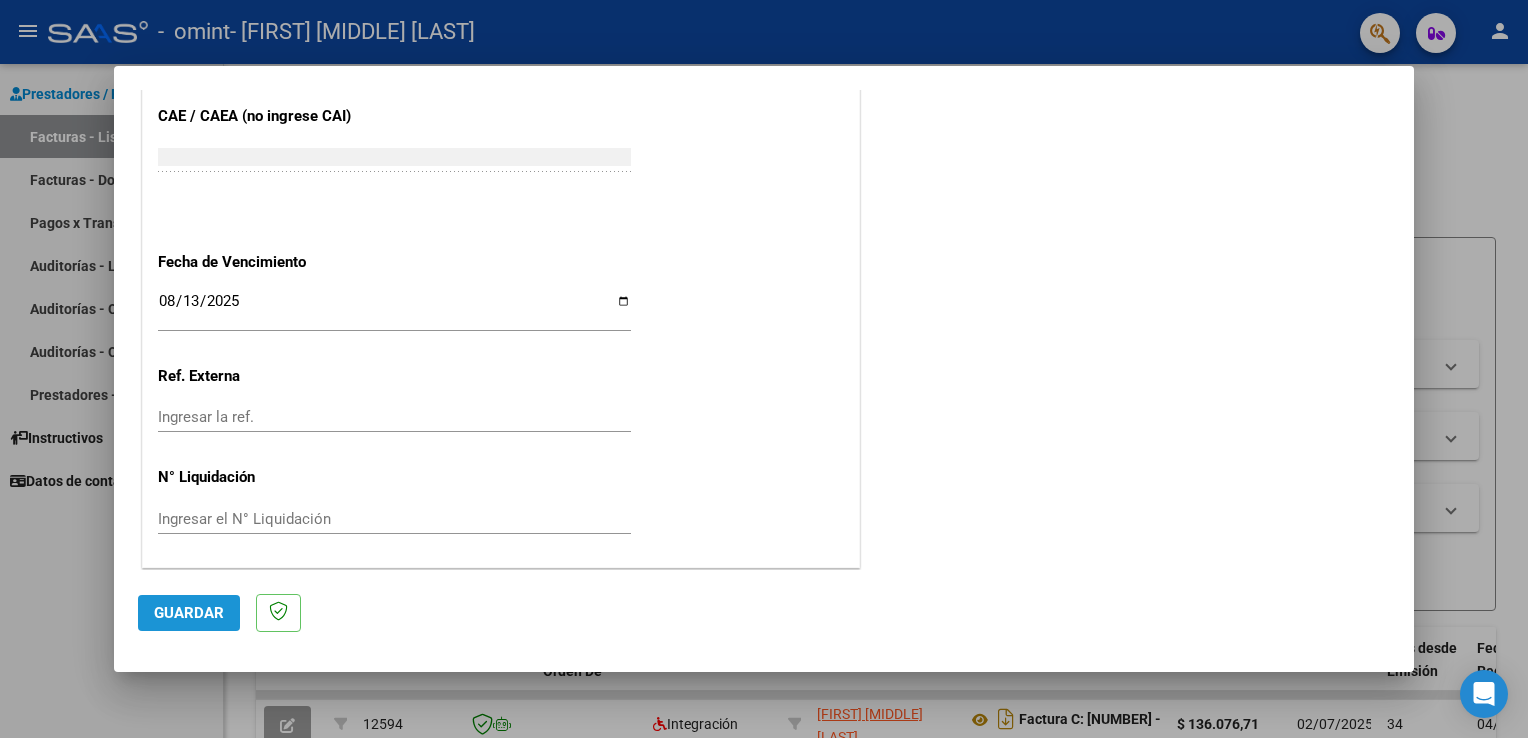 click on "Guardar" 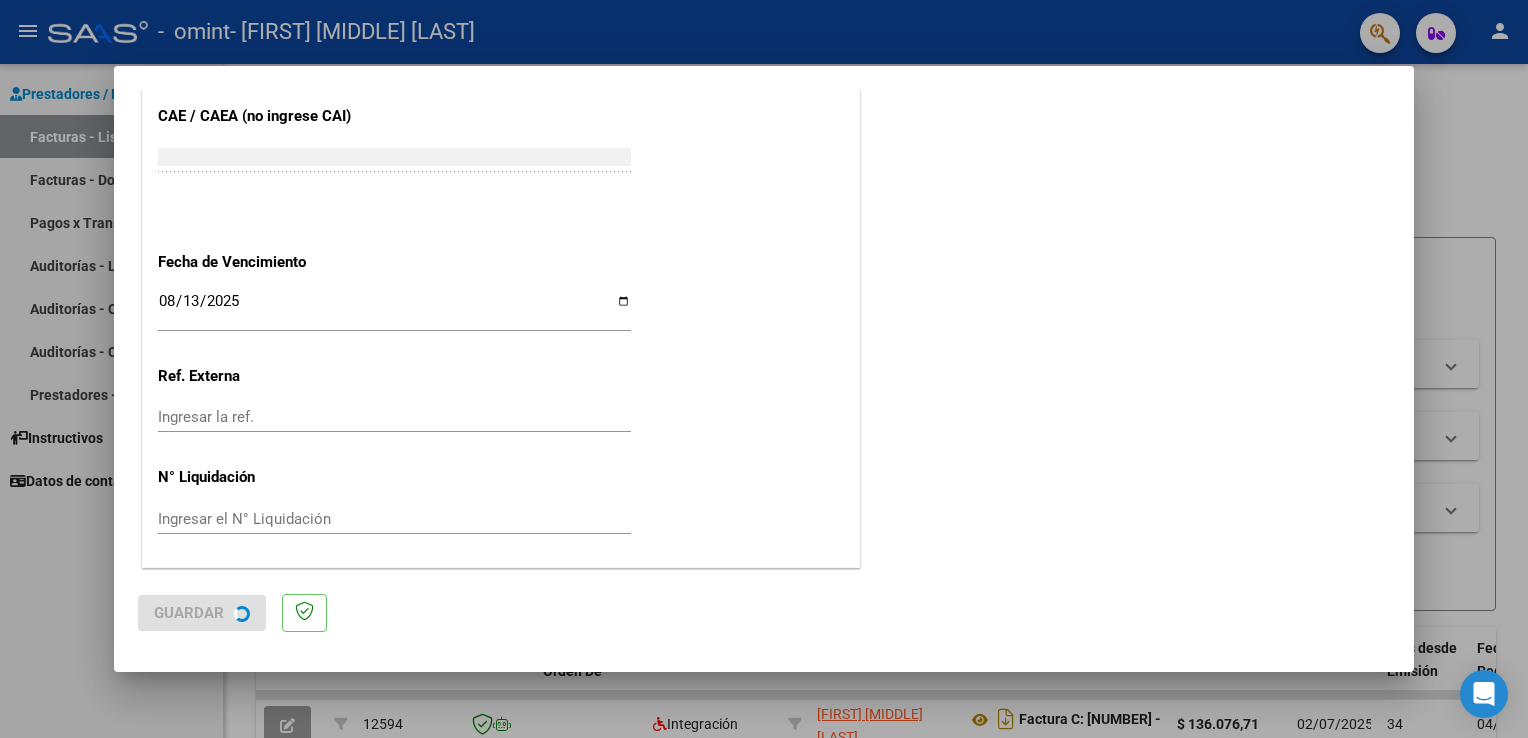 scroll, scrollTop: 0, scrollLeft: 0, axis: both 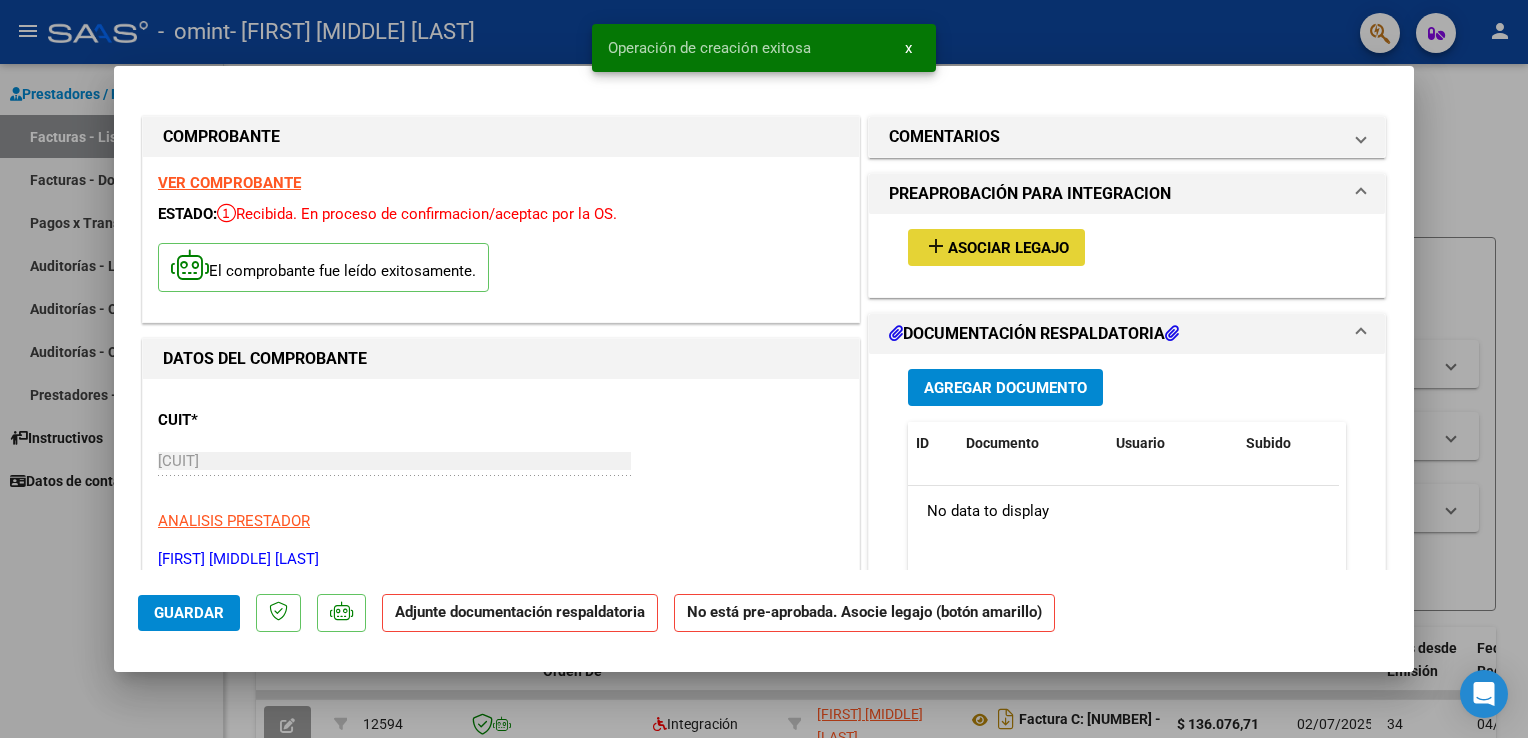 click on "Asociar Legajo" at bounding box center (1008, 248) 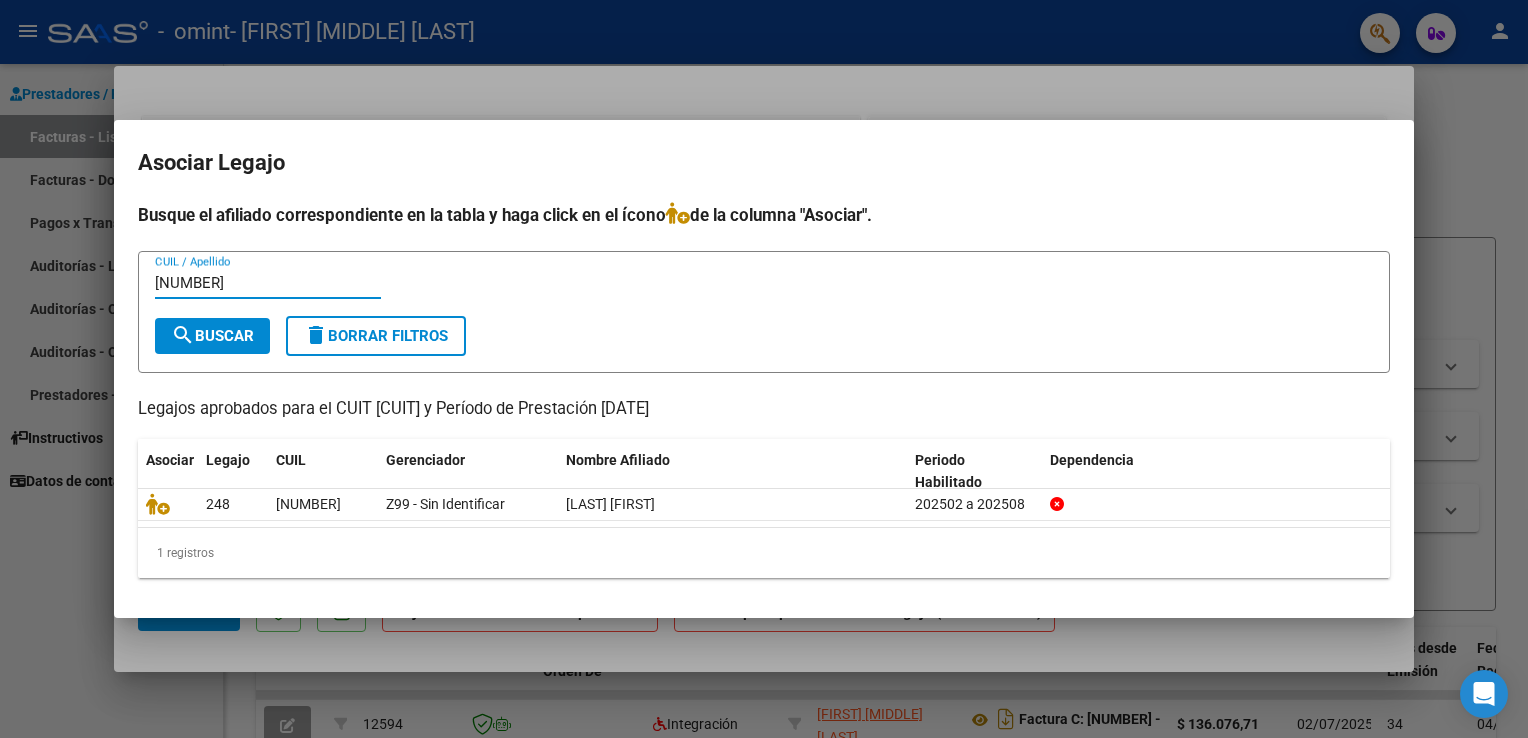 type on "48171252" 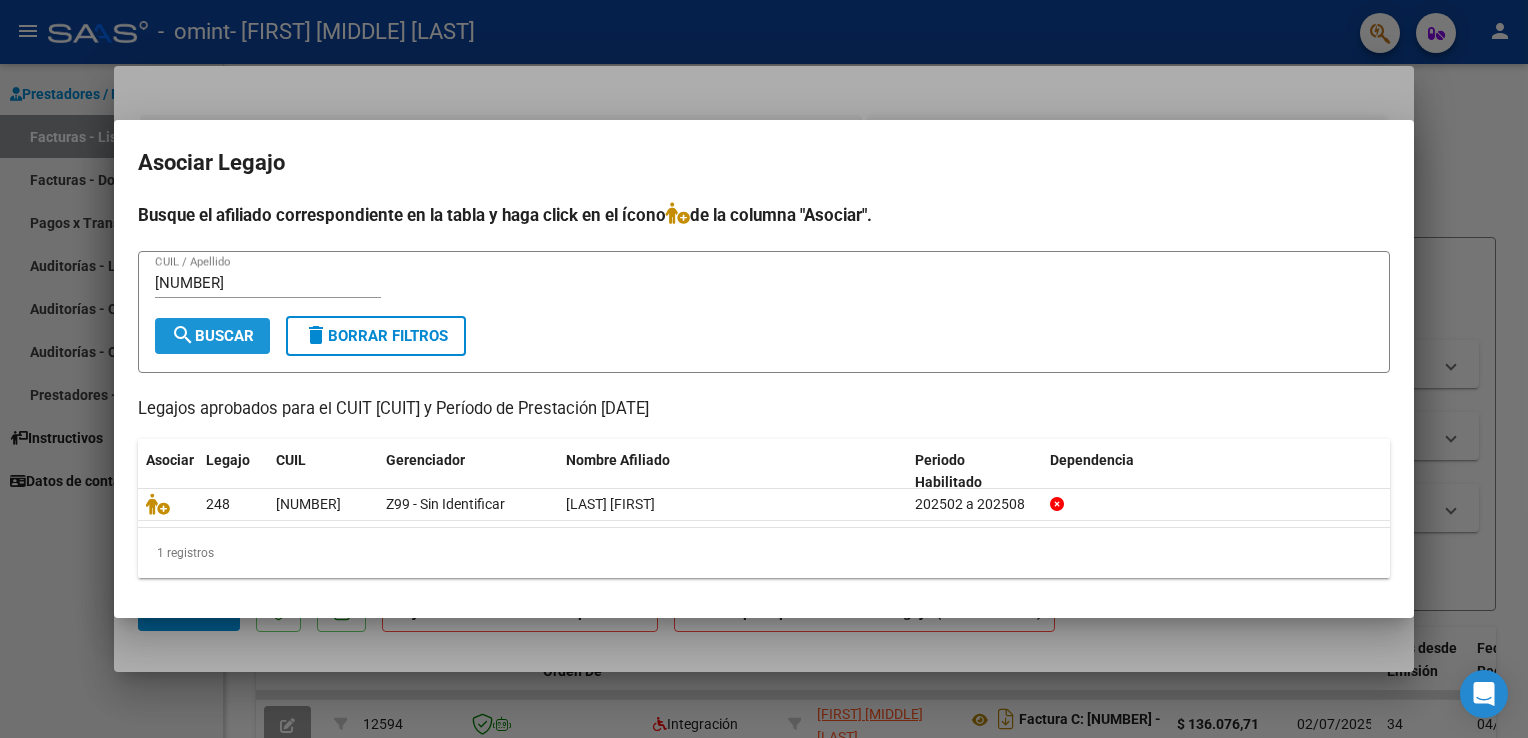 click on "search  Buscar" at bounding box center (212, 336) 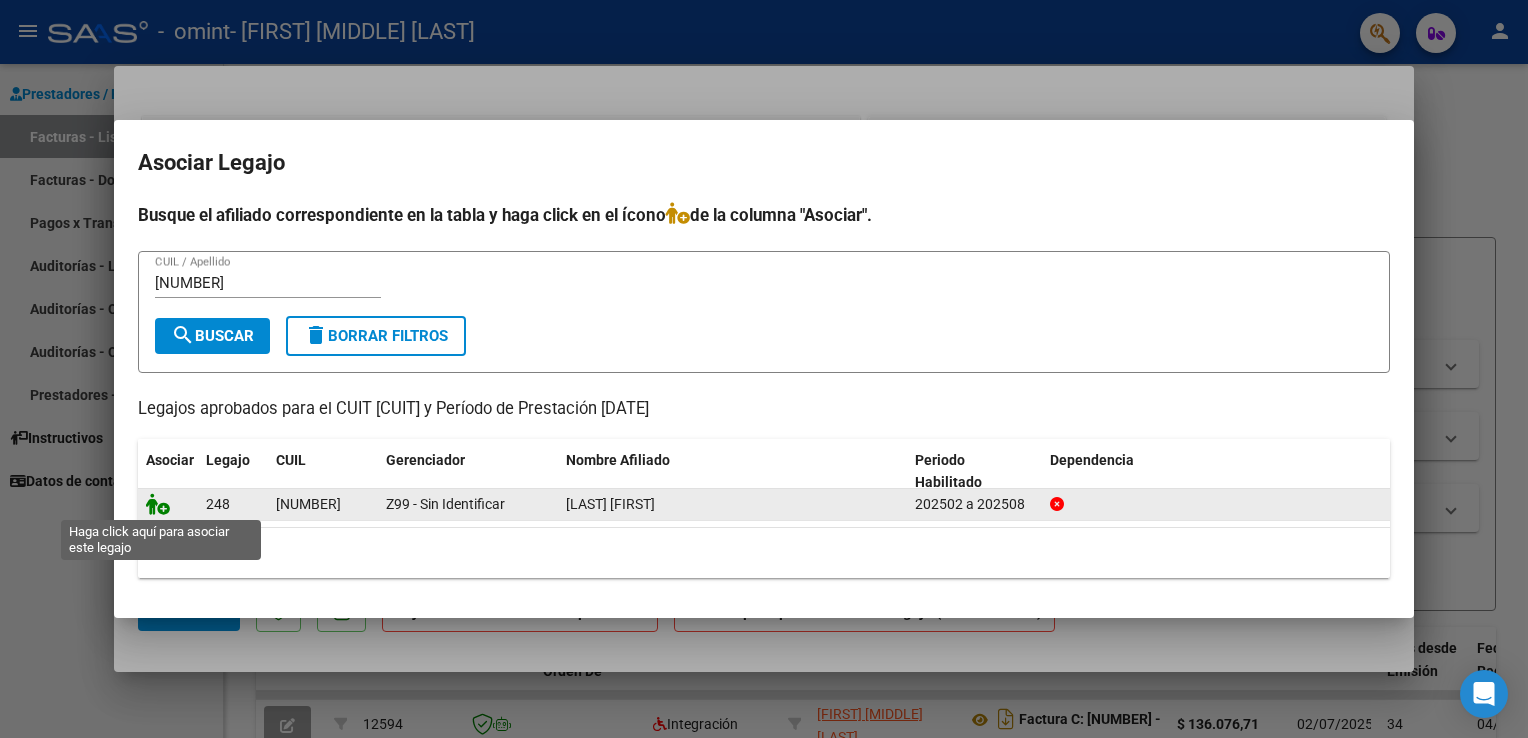click 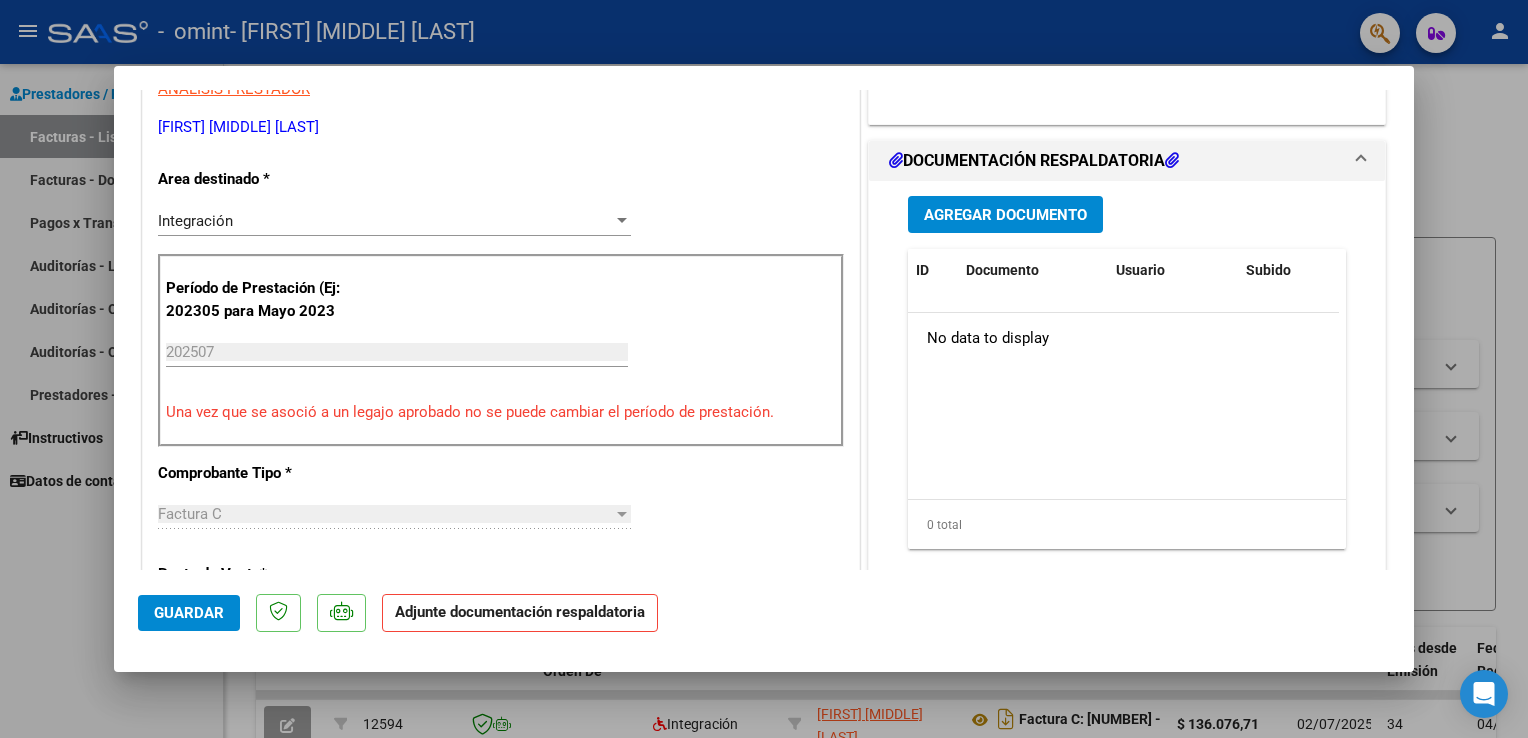 scroll, scrollTop: 440, scrollLeft: 0, axis: vertical 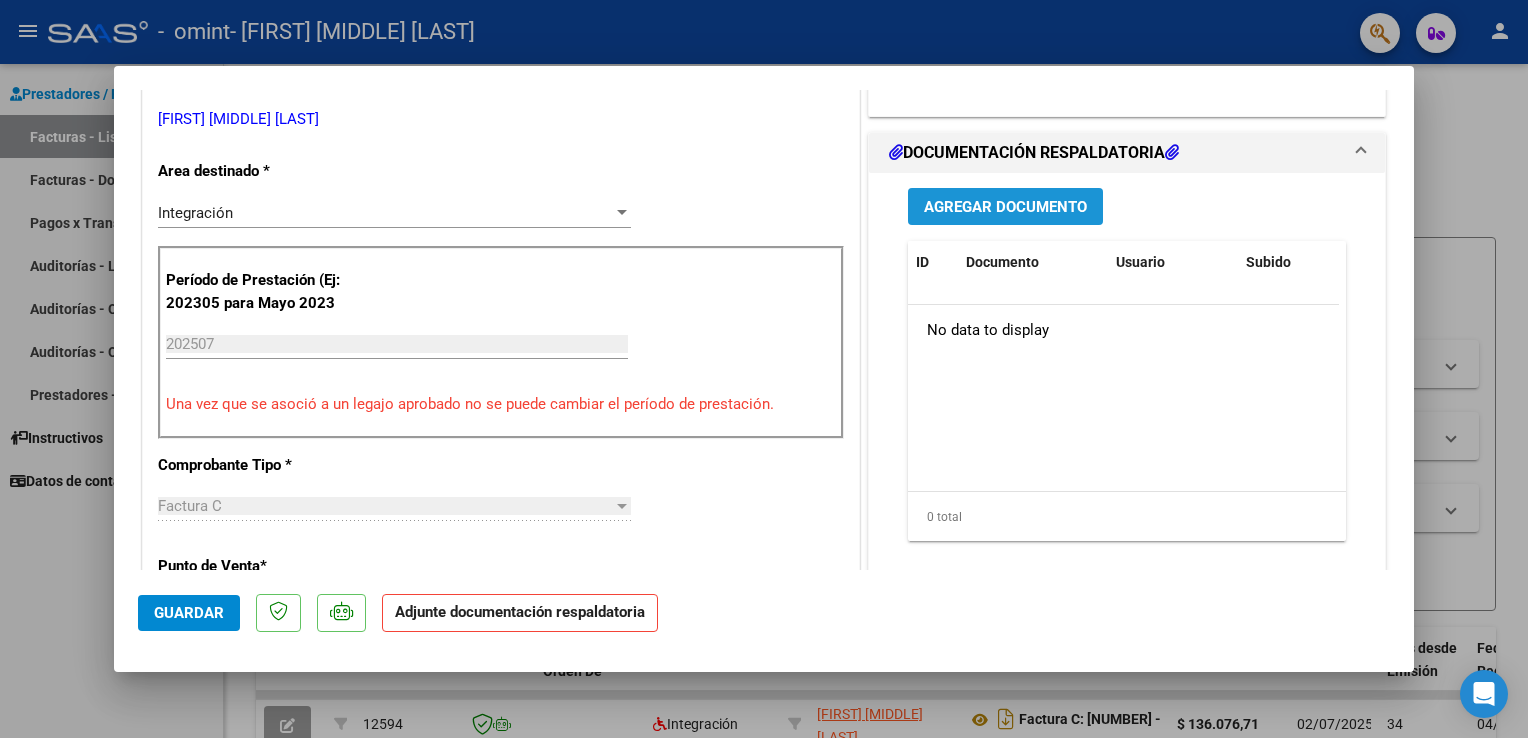 click on "Agregar Documento" at bounding box center [1005, 207] 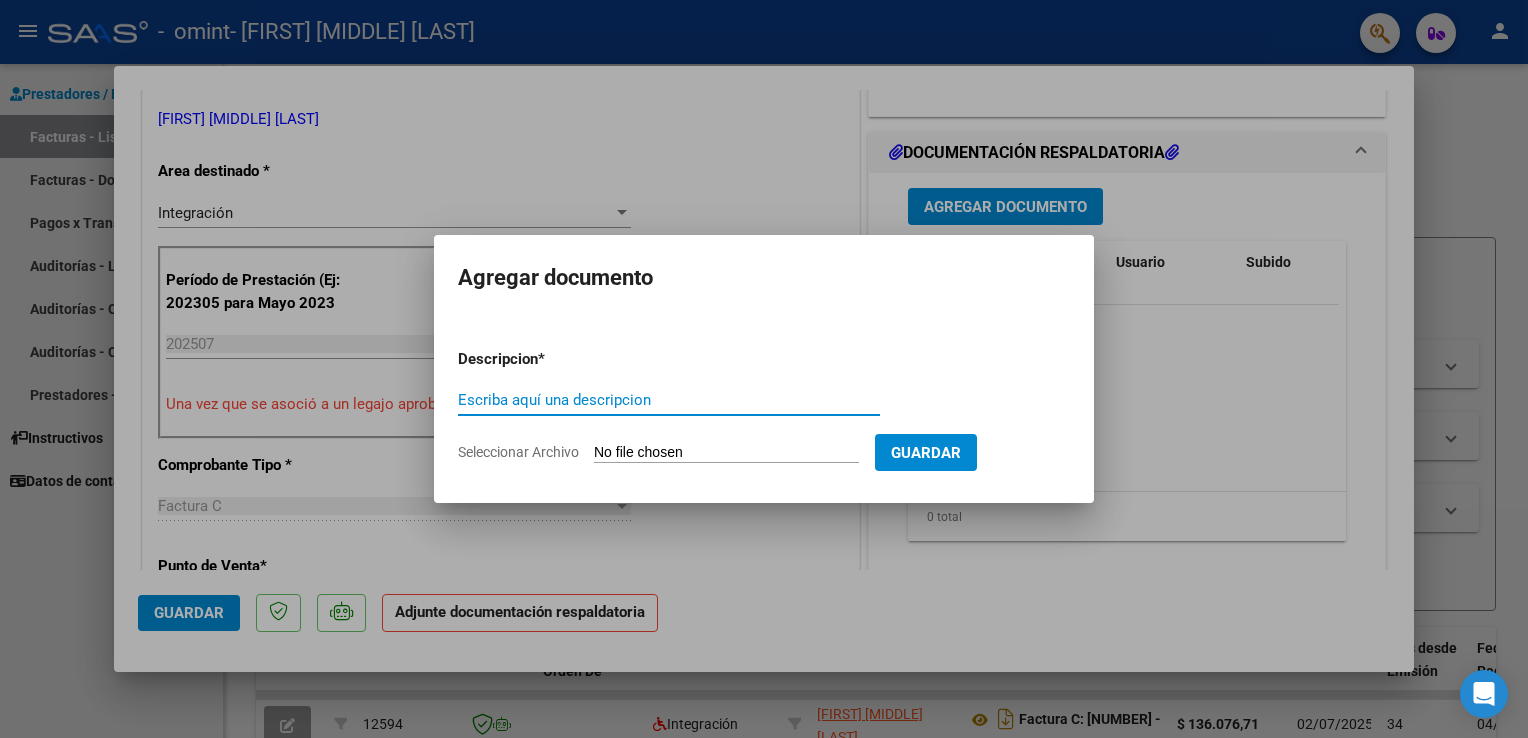 click on "Escriba aquí una descripcion" at bounding box center [669, 400] 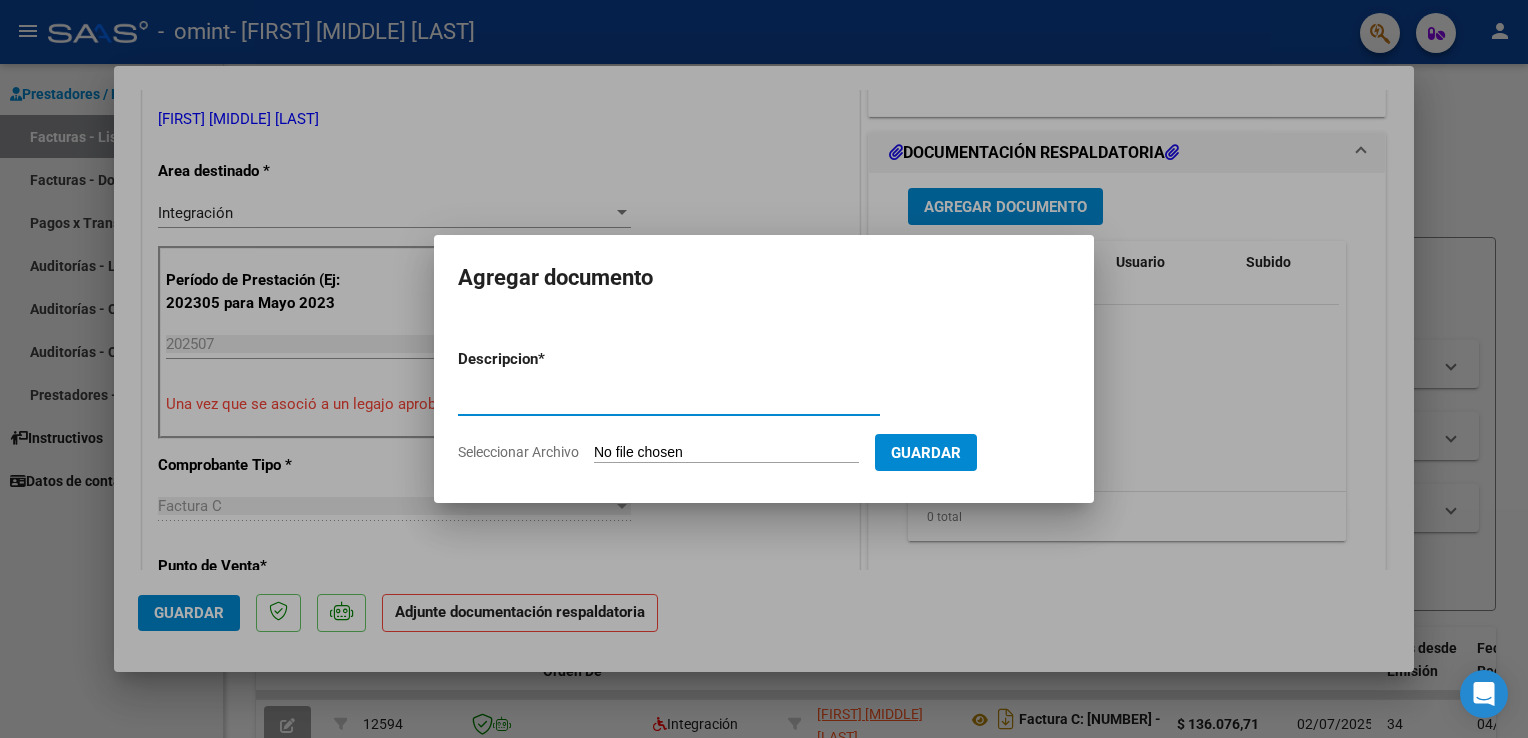 type on "planilla de asistencia" 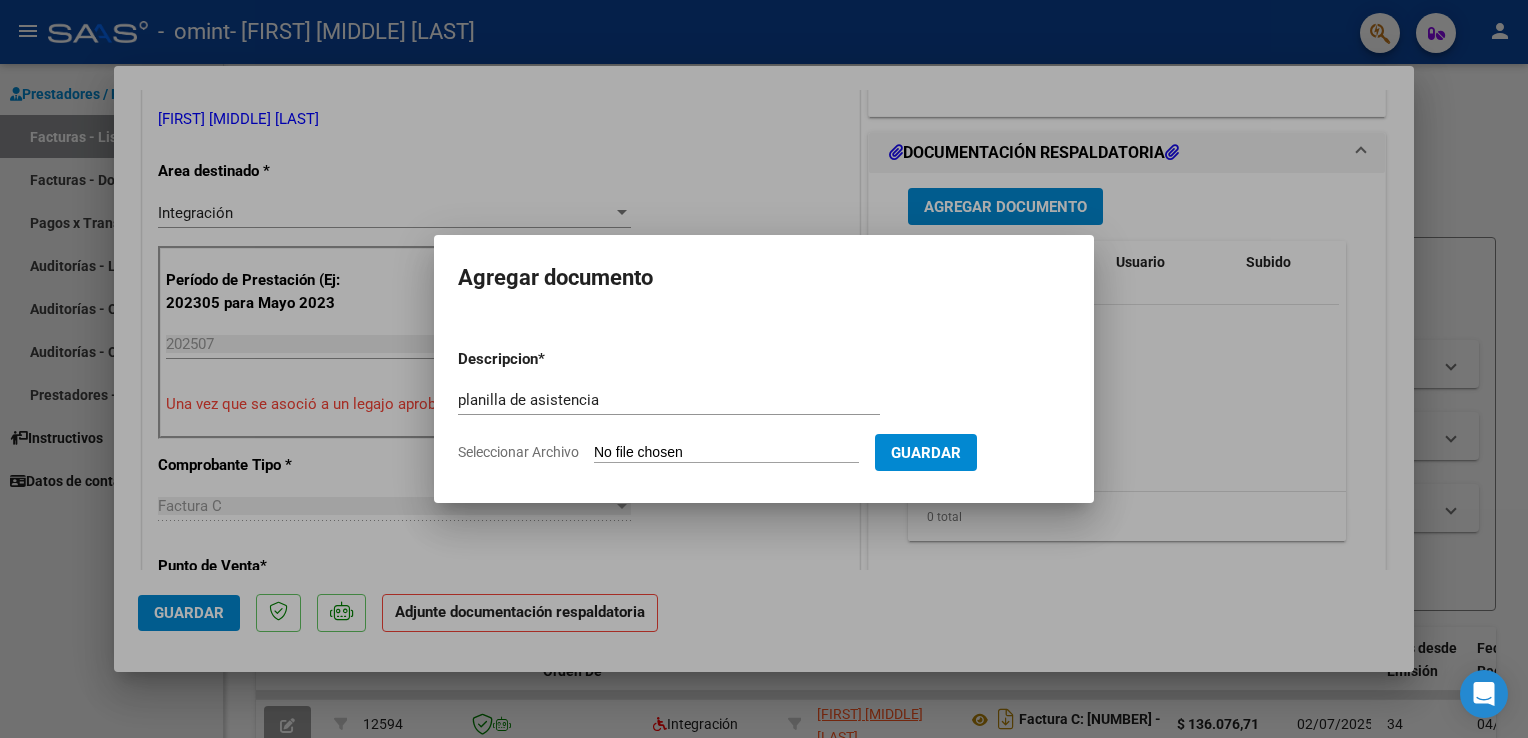 click on "Seleccionar Archivo" 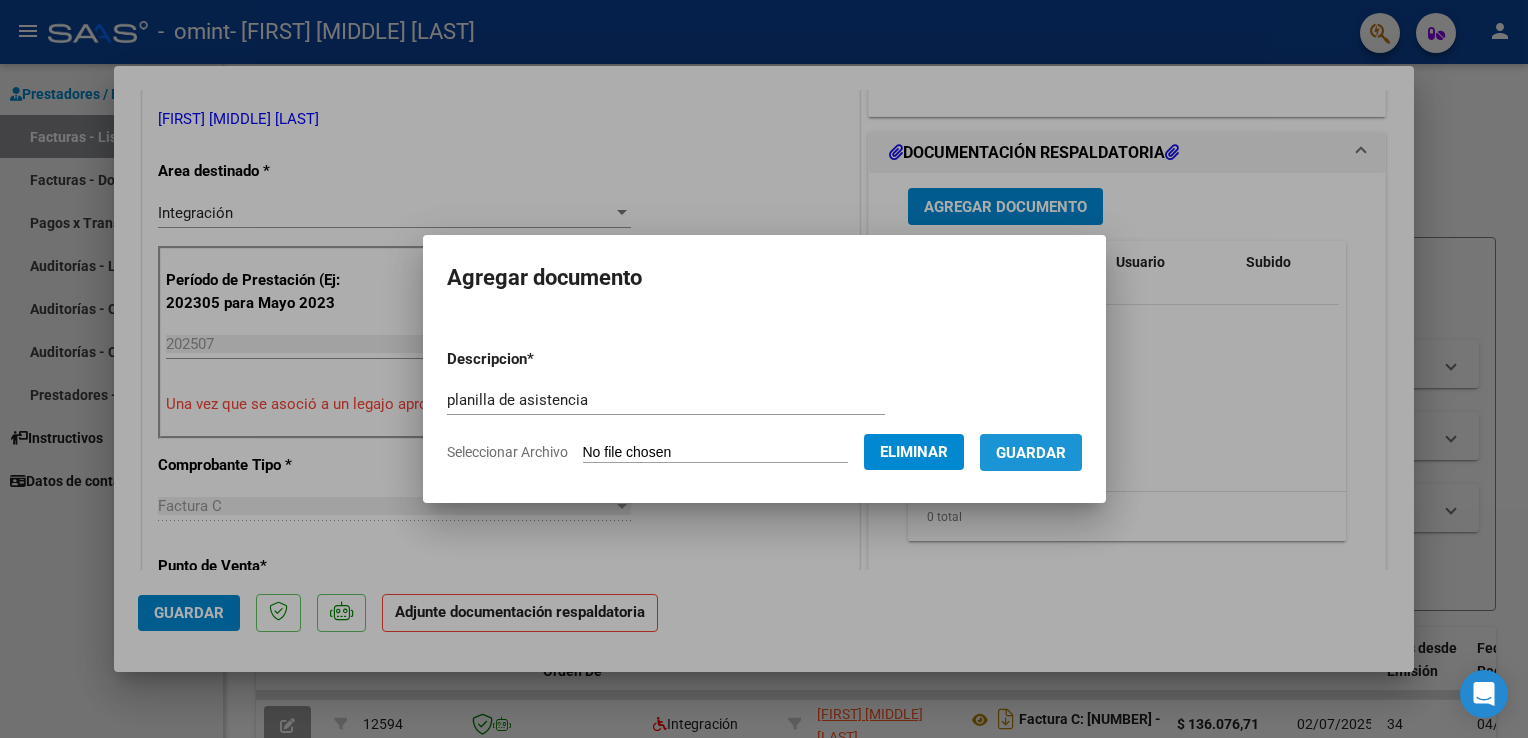 click on "Guardar" at bounding box center (1031, 453) 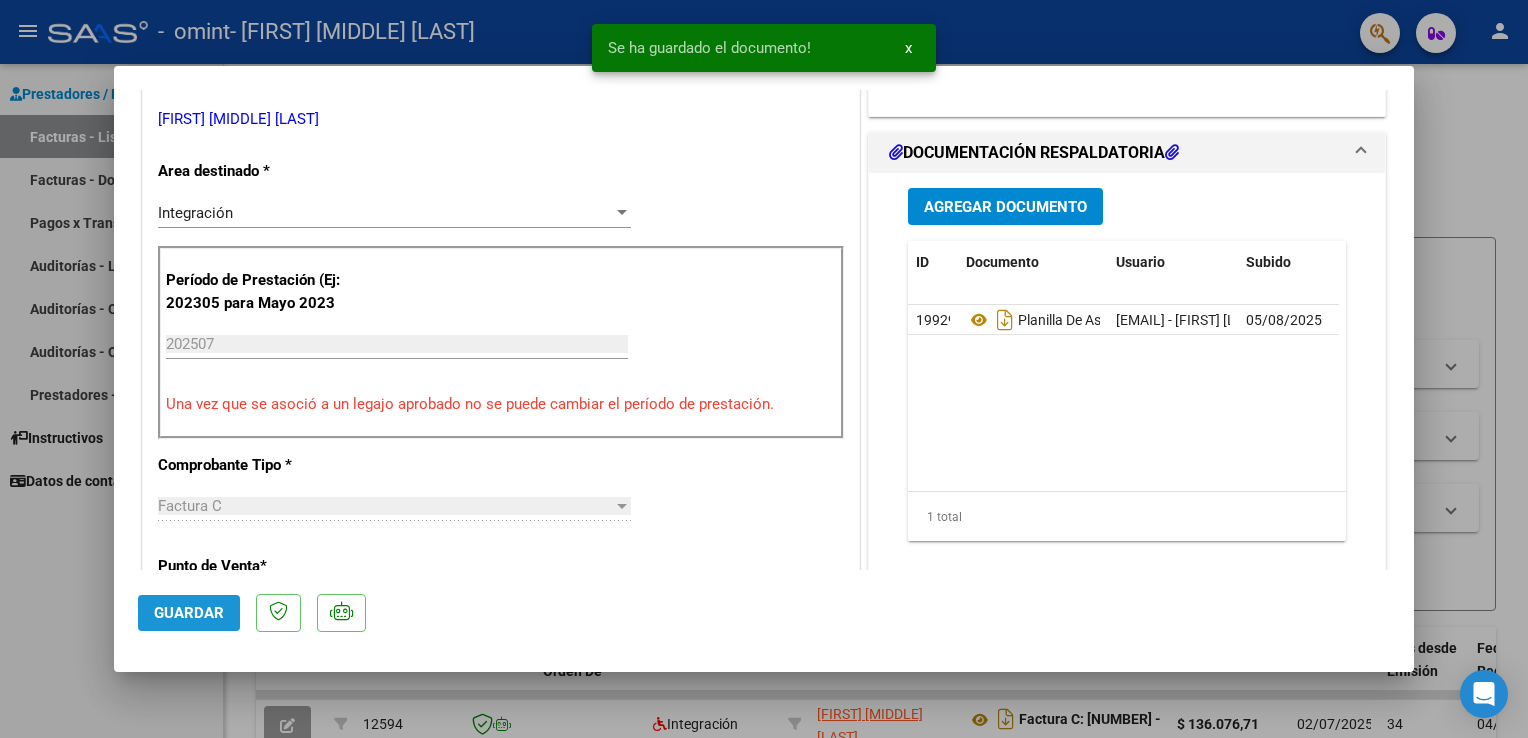 click on "Guardar" 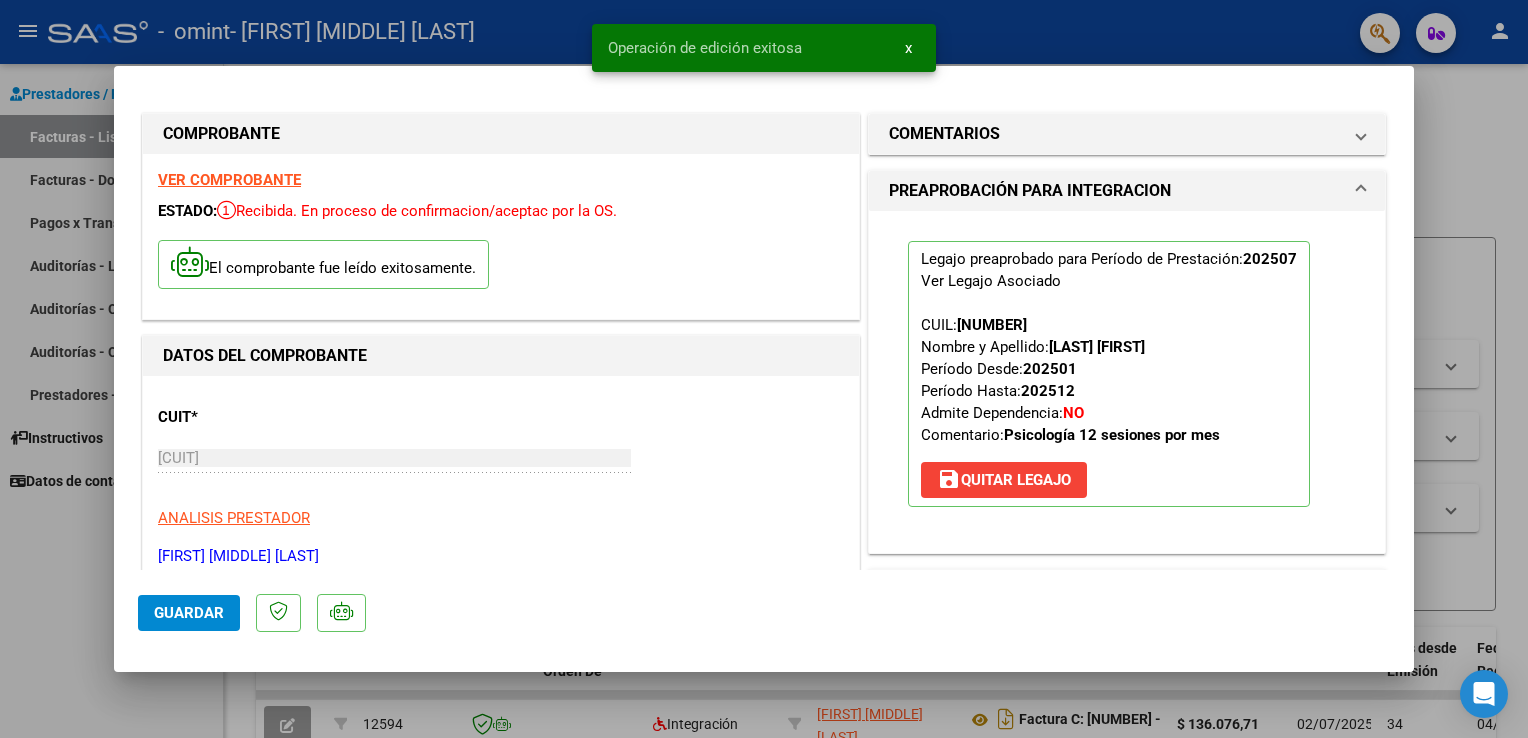scroll, scrollTop: 0, scrollLeft: 0, axis: both 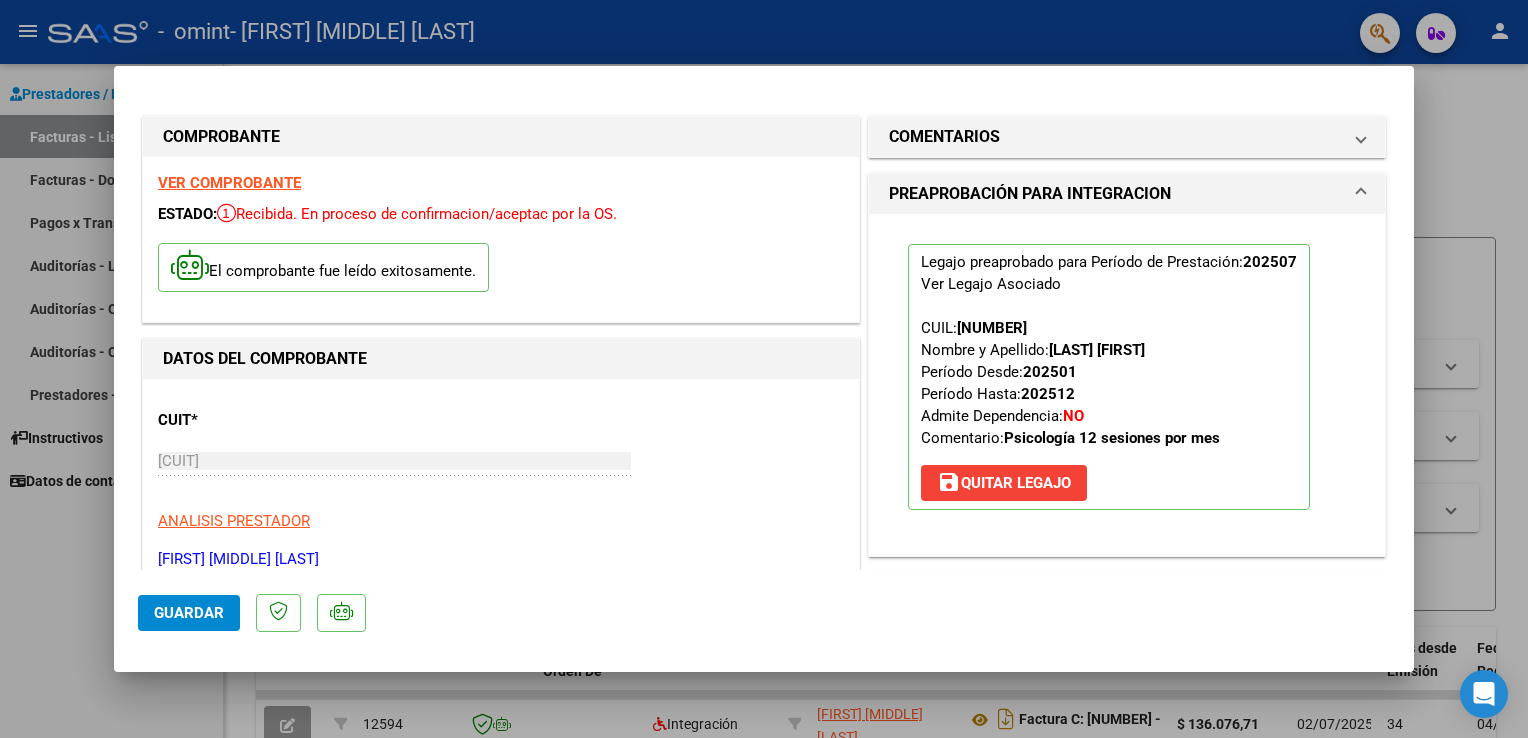 click at bounding box center (764, 369) 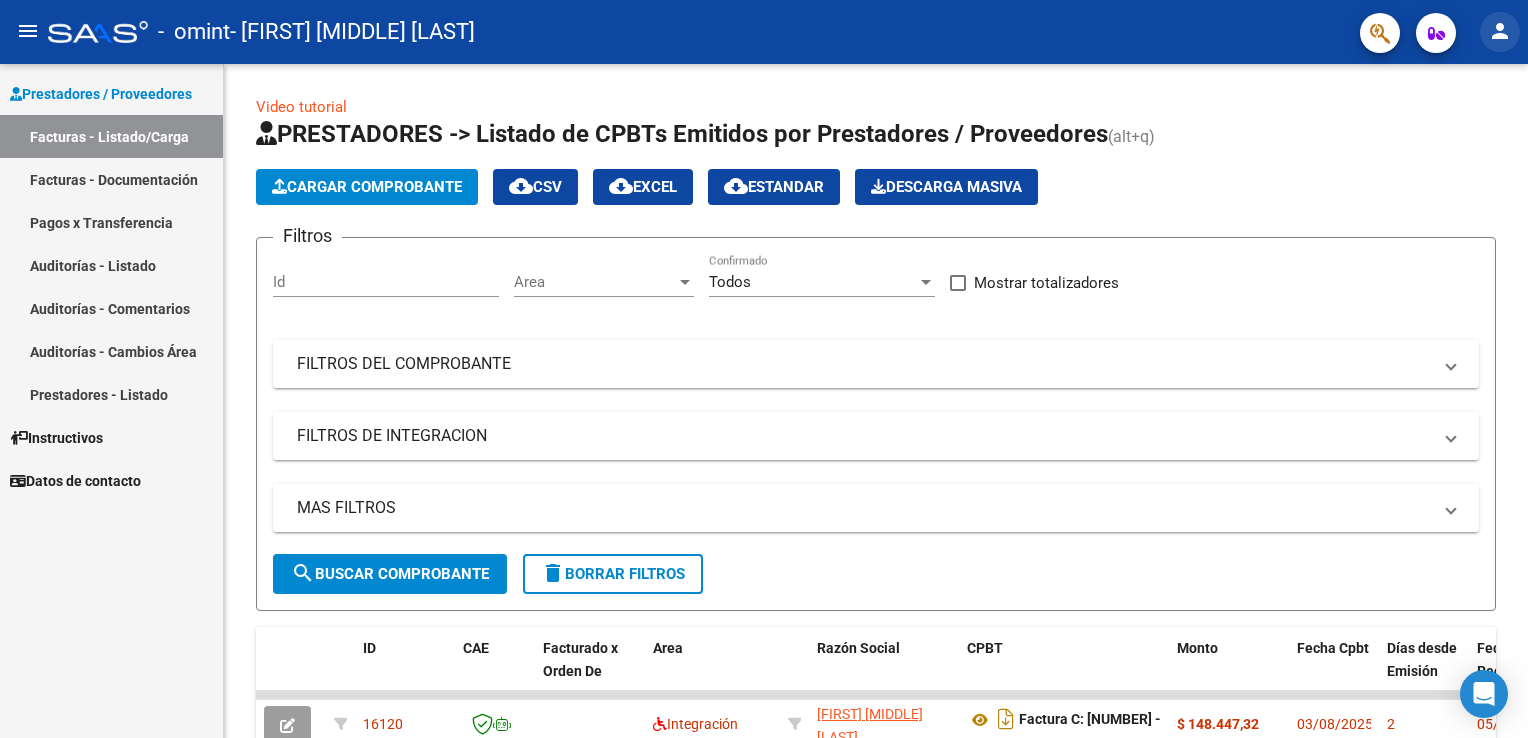 click on "person" 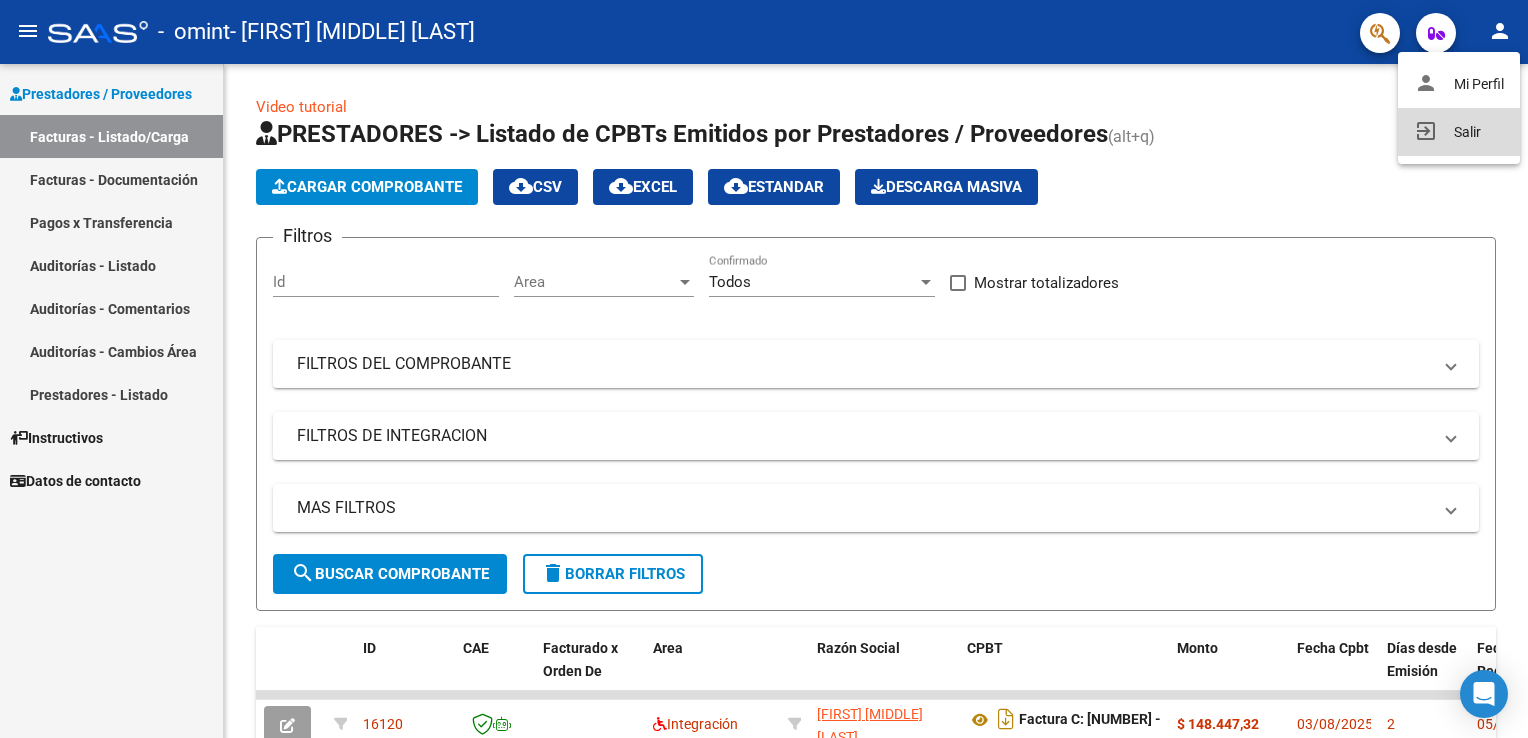 click on "exit_to_app  Salir" at bounding box center [1459, 132] 